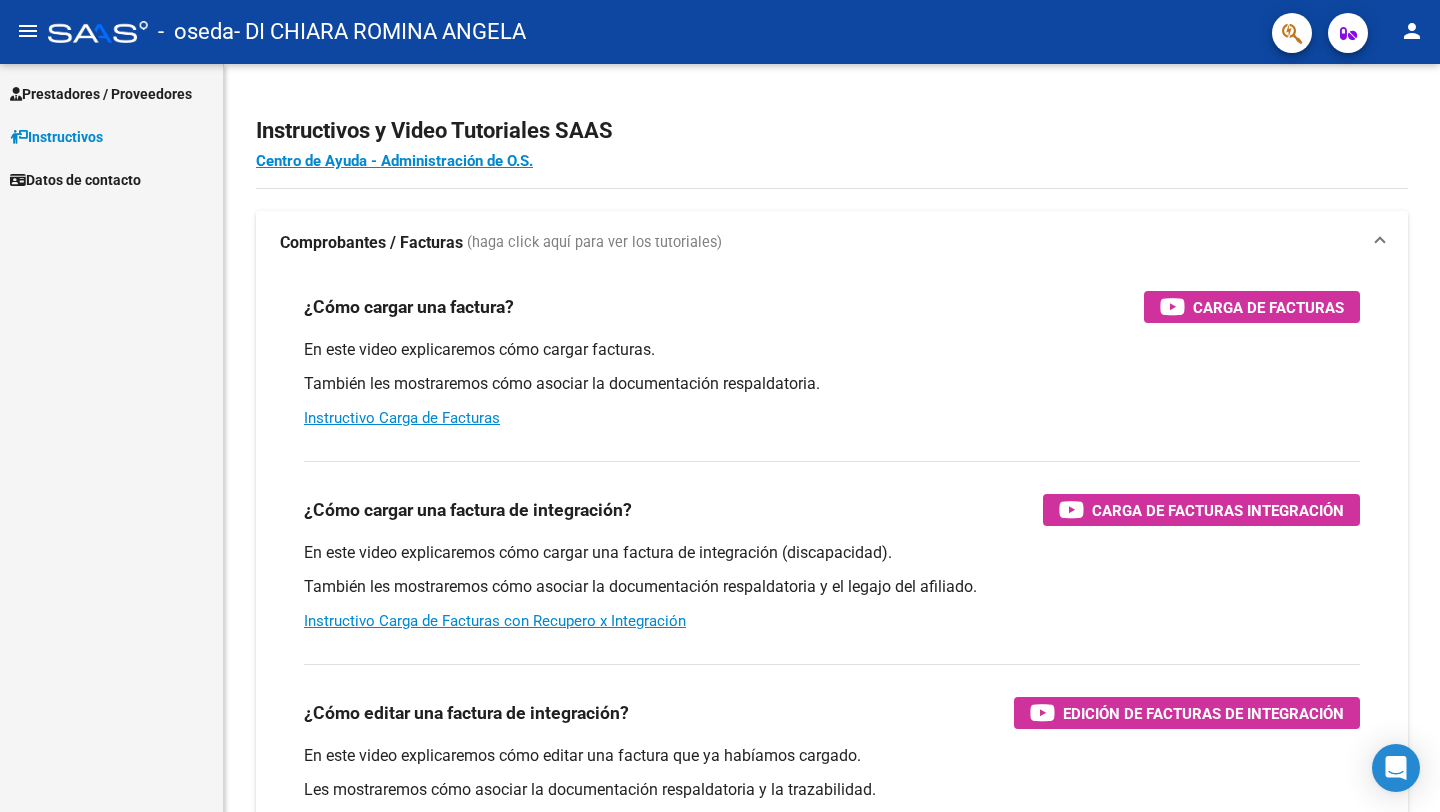 scroll, scrollTop: 0, scrollLeft: 0, axis: both 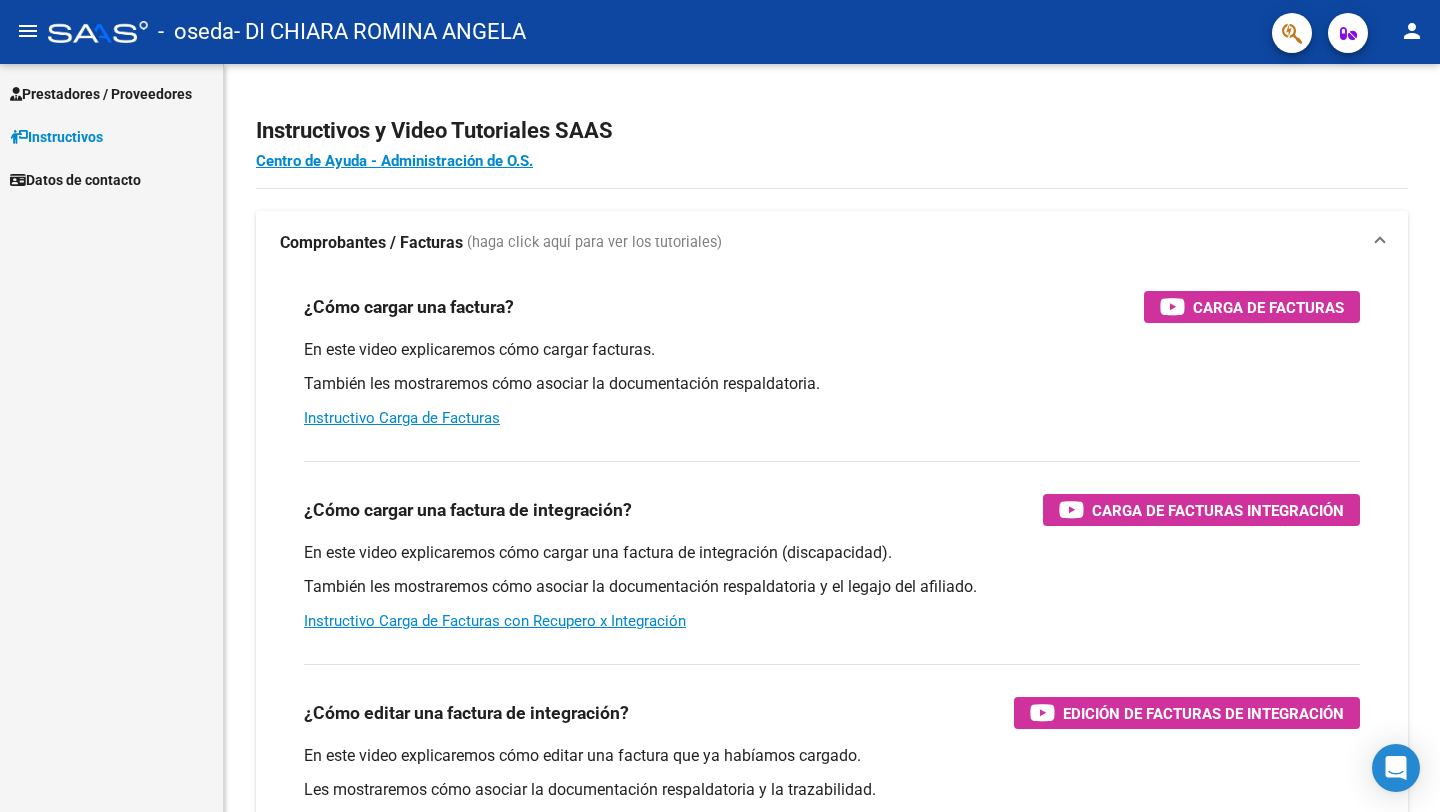 click on "Instructivos" at bounding box center [56, 137] 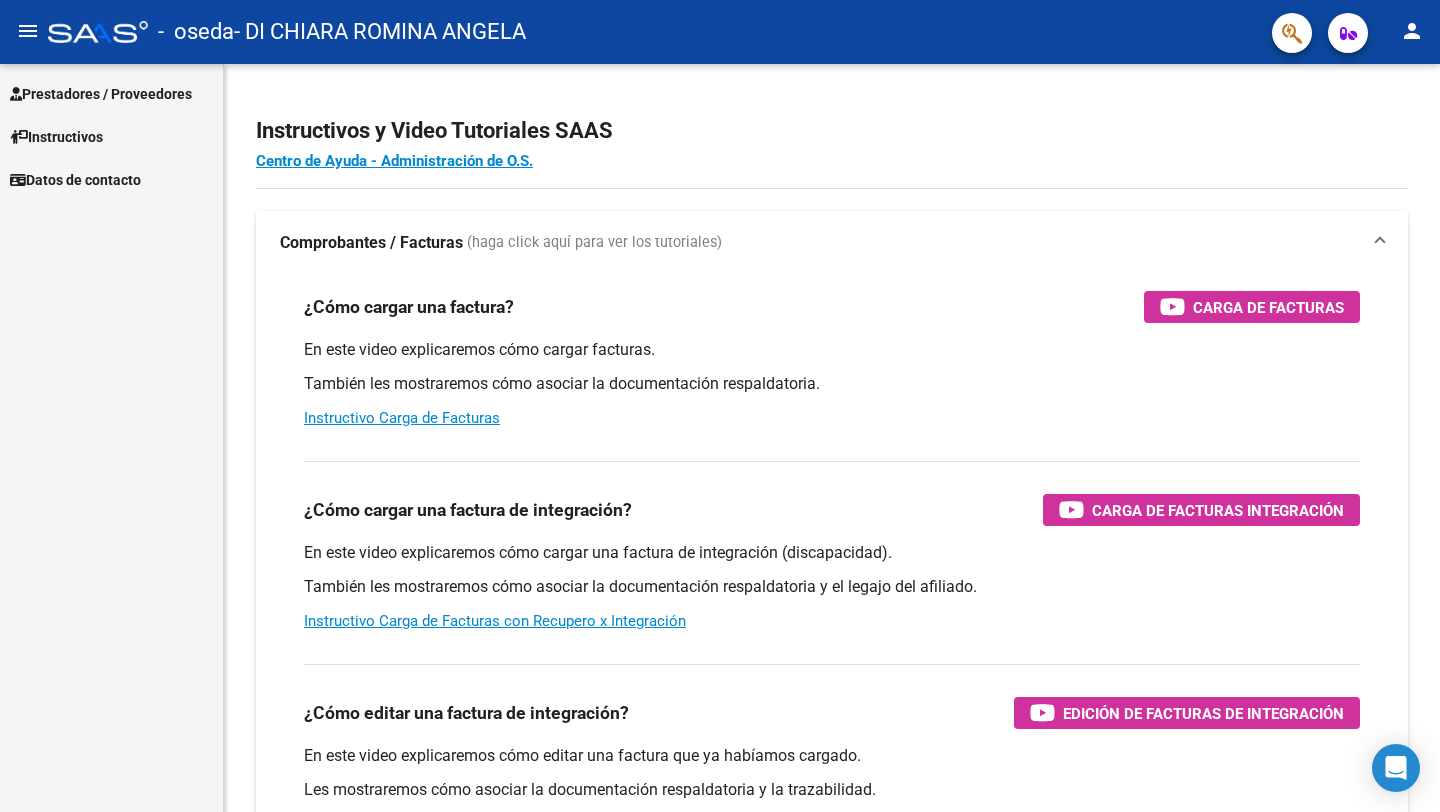 click on "Prestadores / Proveedores" at bounding box center [101, 94] 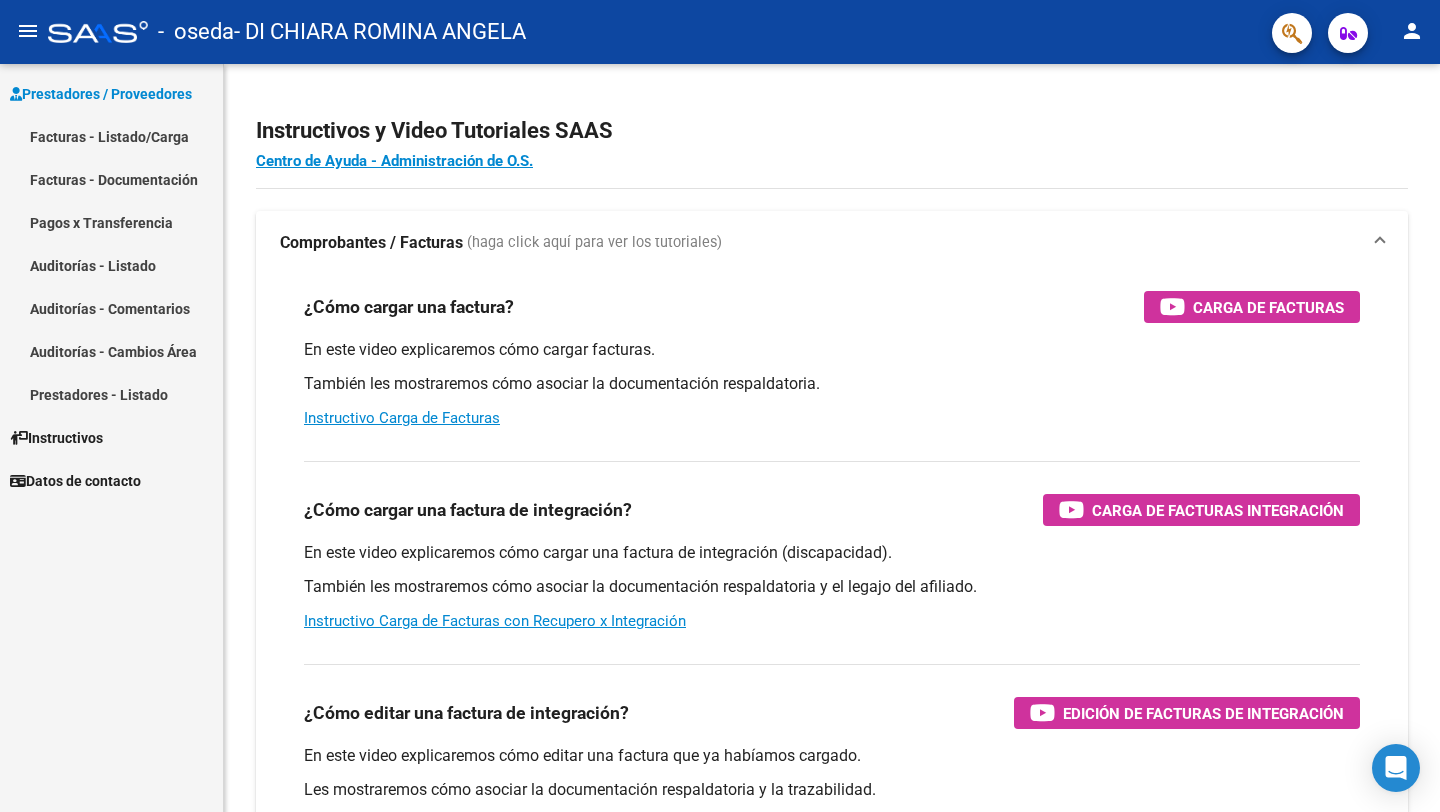click on "Facturas - Listado/Carga" at bounding box center (111, 136) 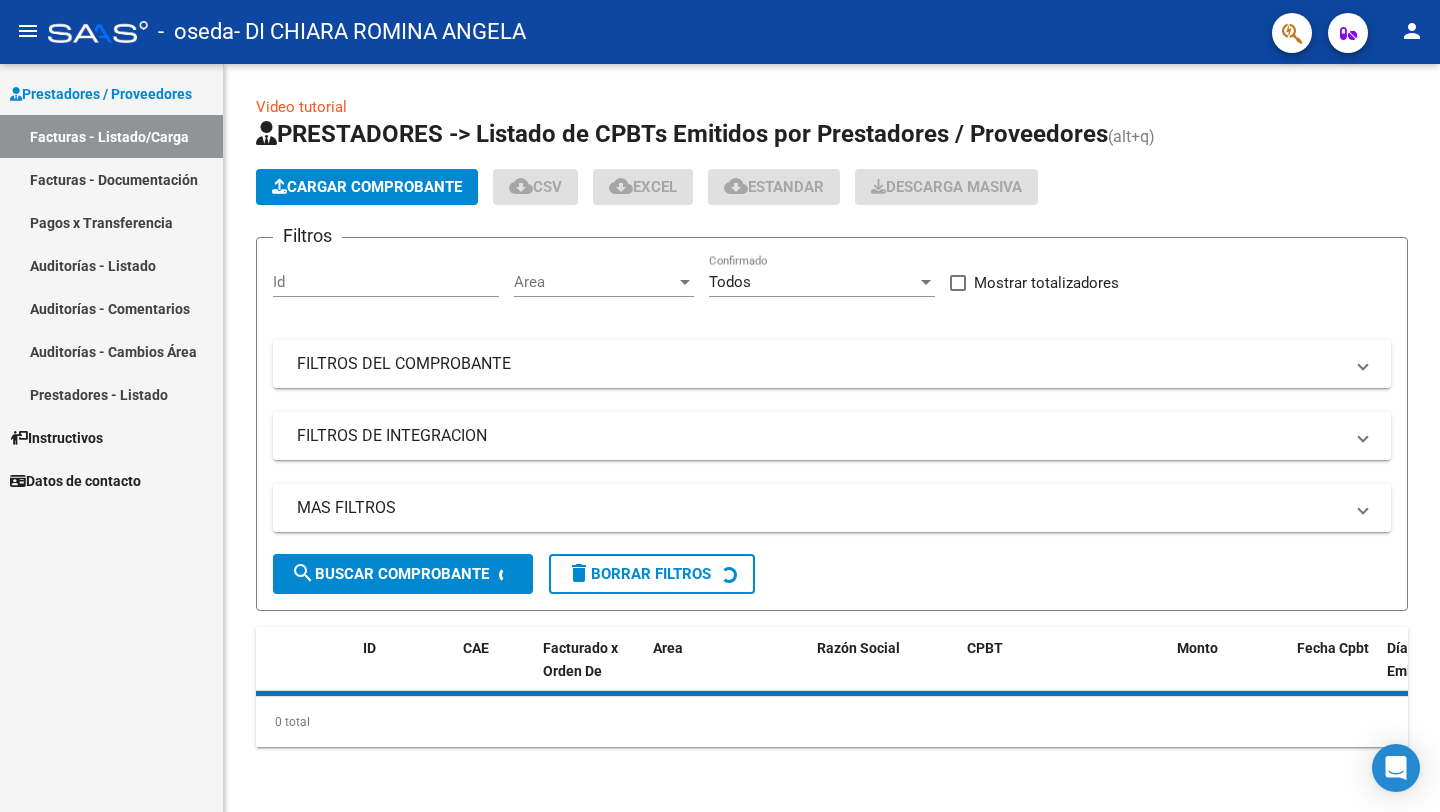 click on "Cargar Comprobante" 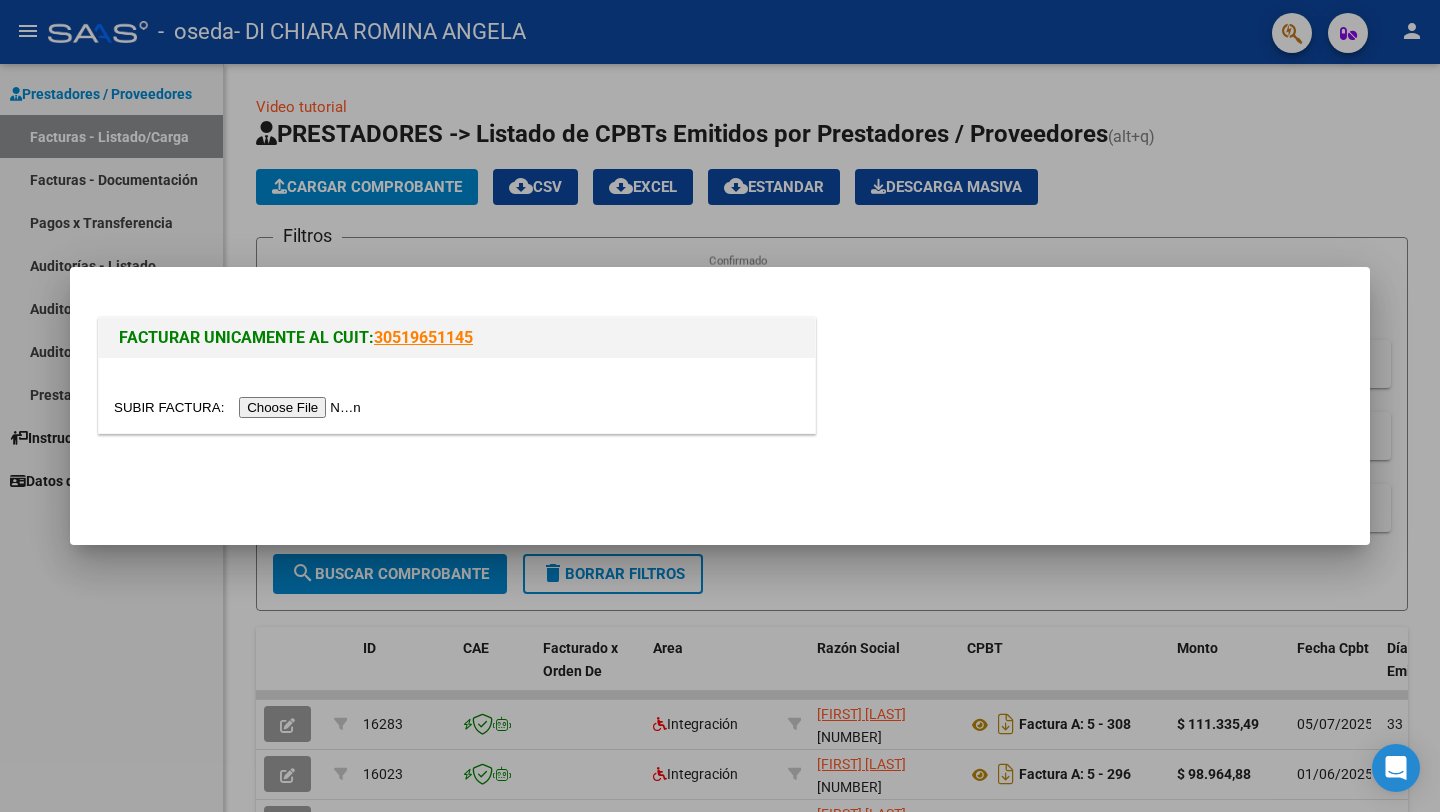 click at bounding box center (240, 407) 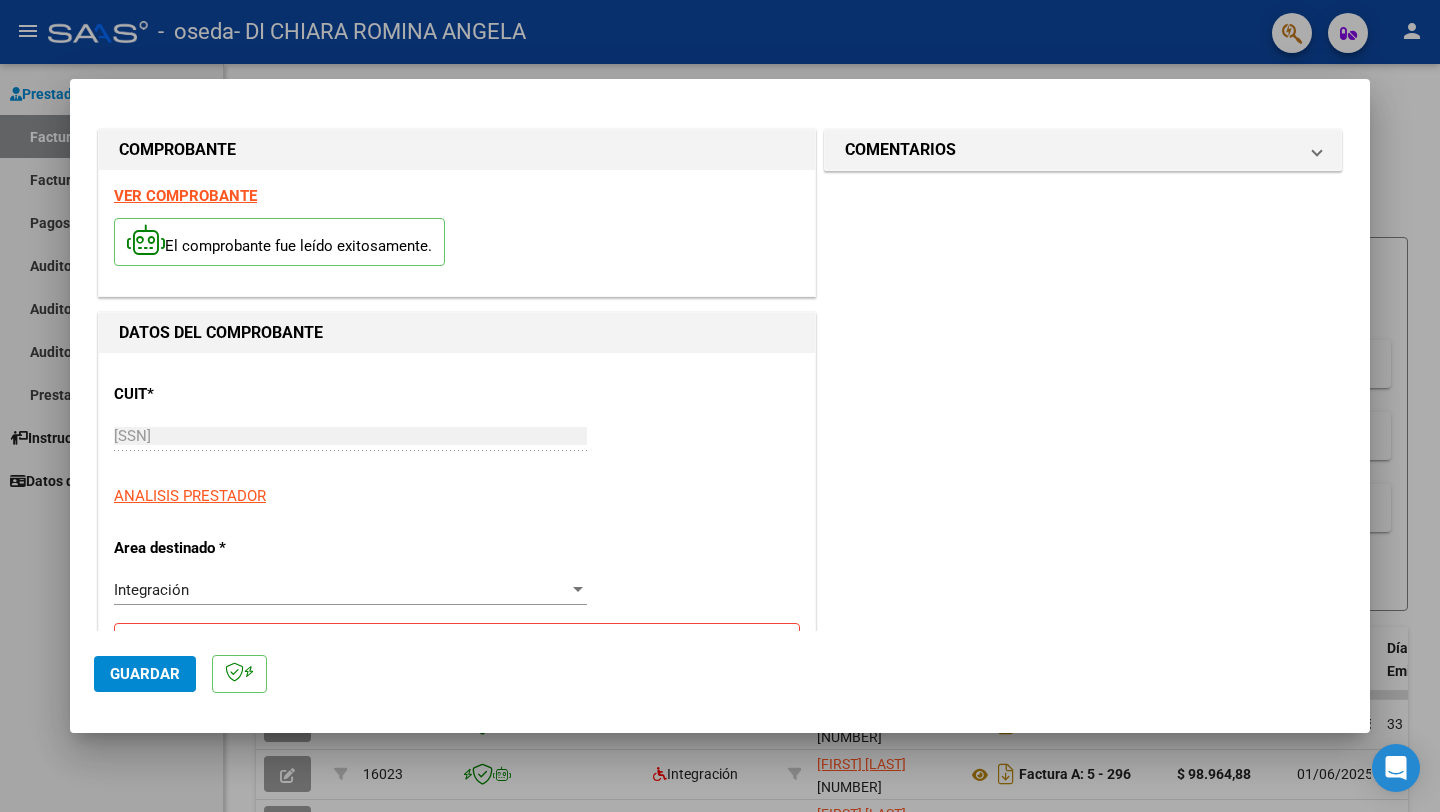 click on "ANALISIS PRESTADOR" at bounding box center [457, 496] 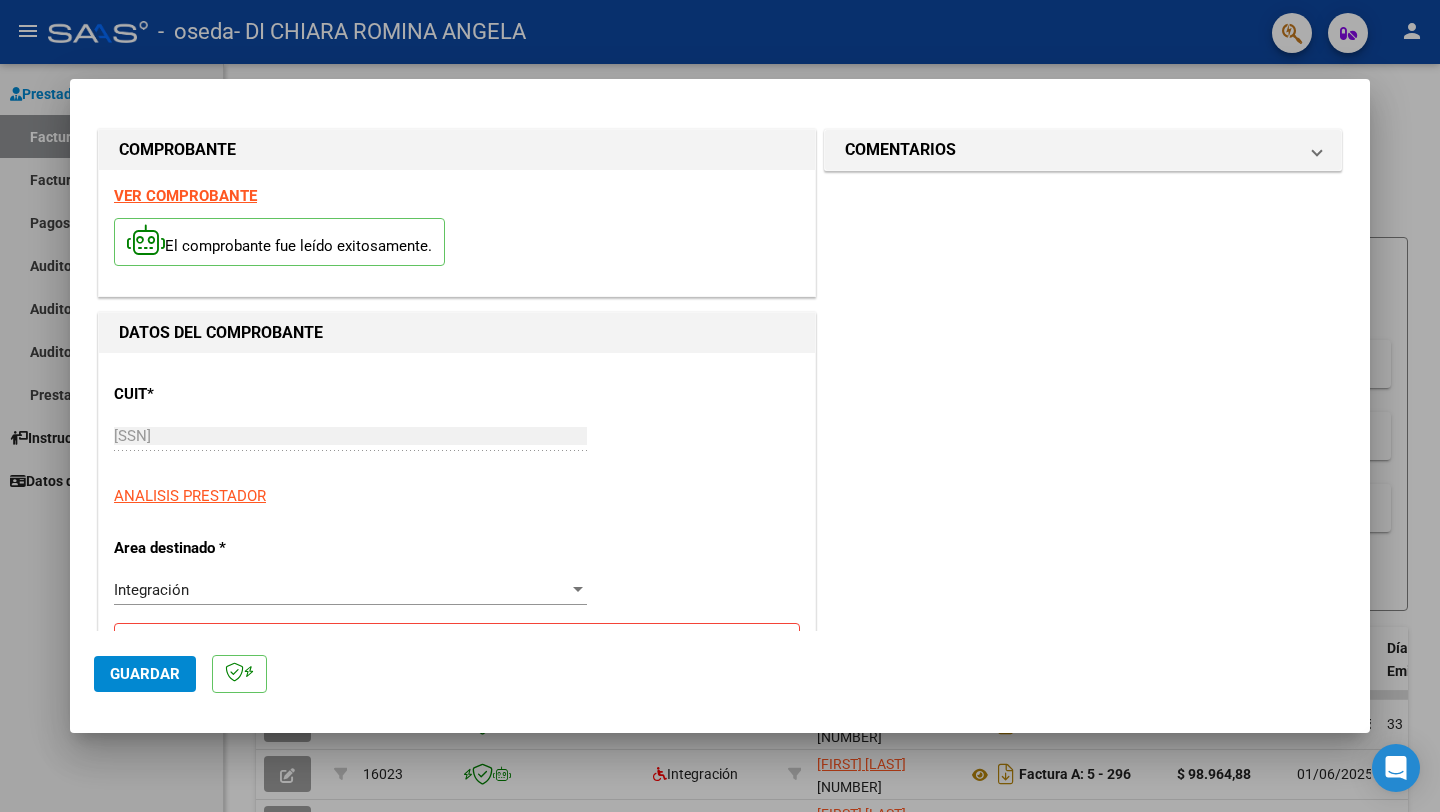 click on "CUIT  *   [SSN] Ingresar CUIT  ANALISIS PRESTADOR" at bounding box center [457, 437] 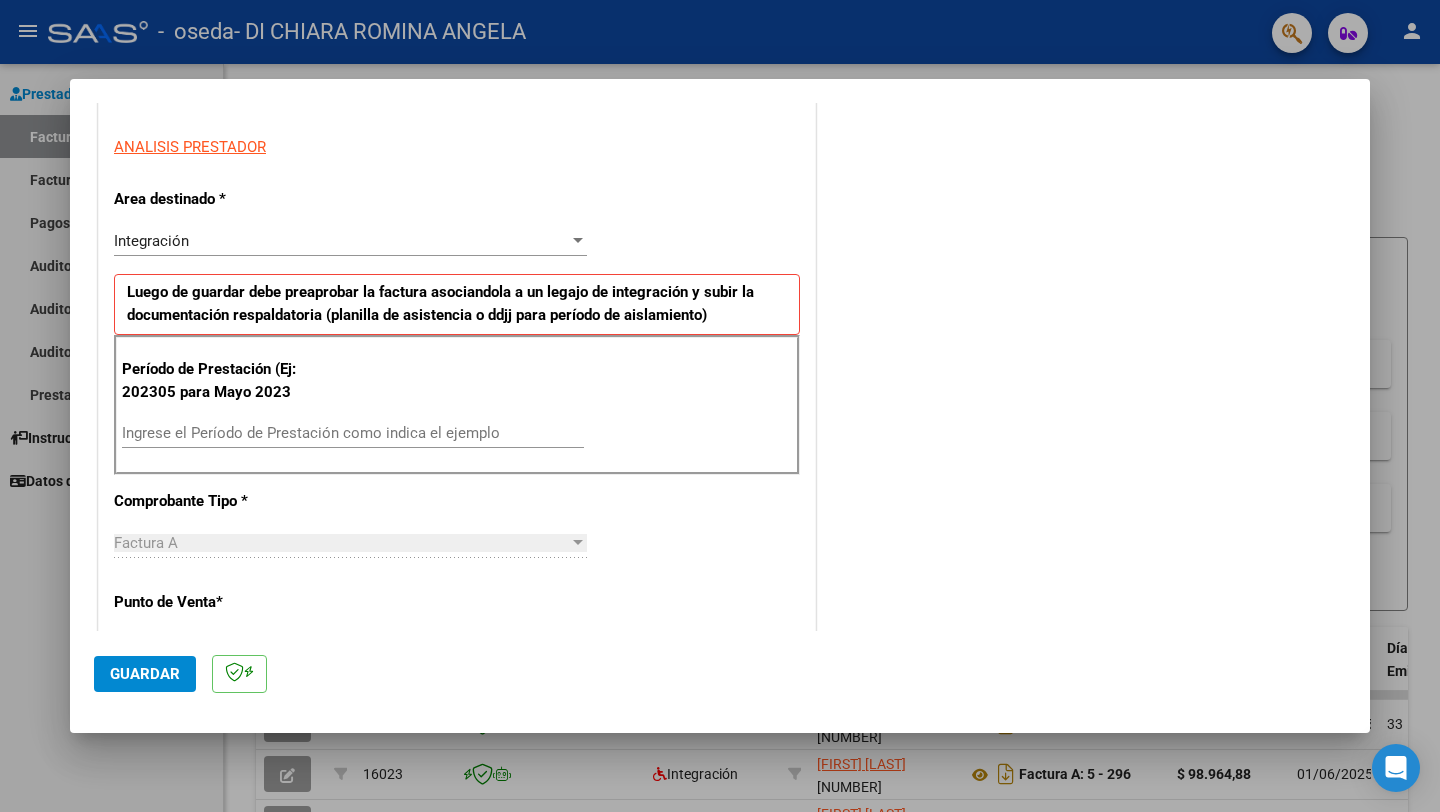 scroll, scrollTop: 363, scrollLeft: 0, axis: vertical 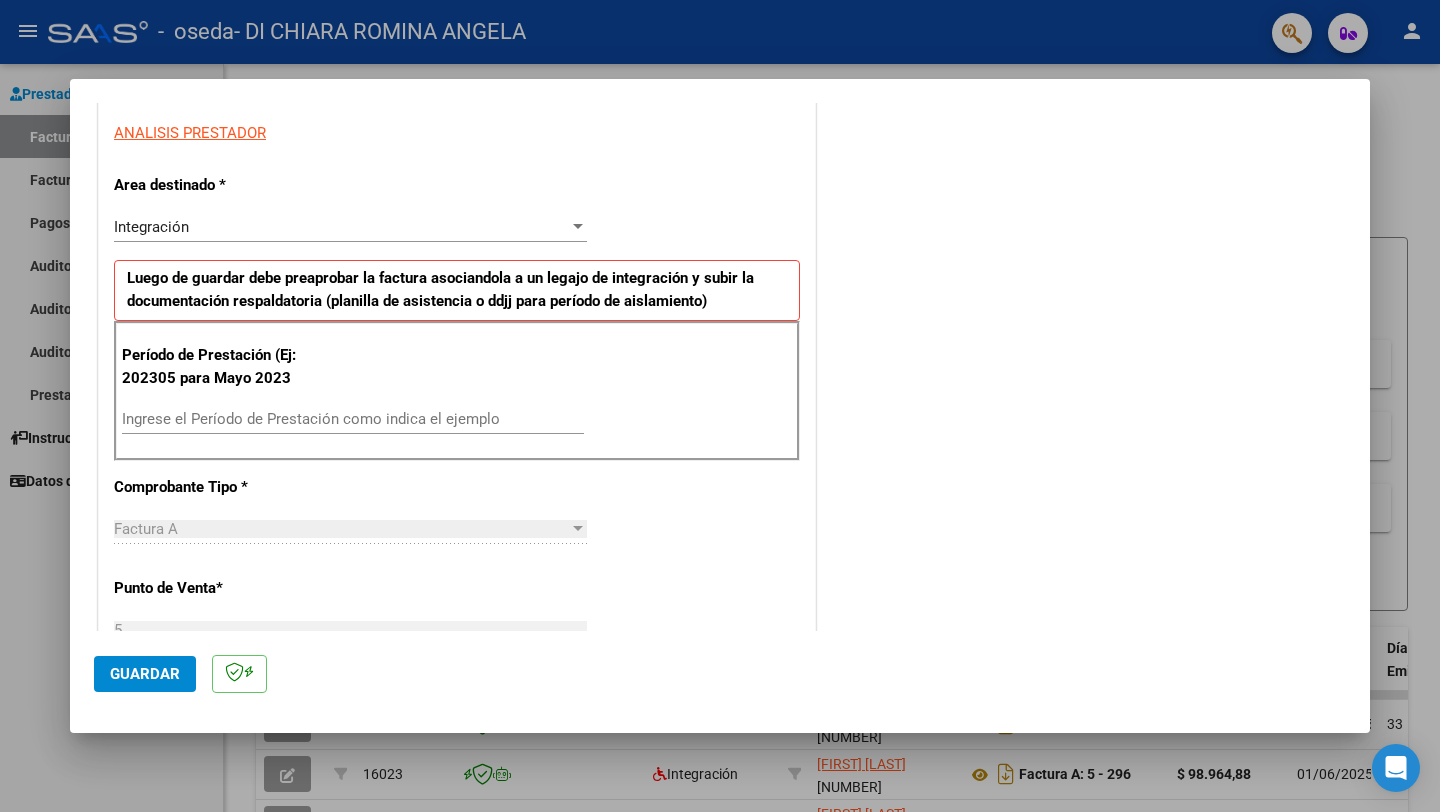 drag, startPoint x: 790, startPoint y: 448, endPoint x: 657, endPoint y: 469, distance: 134.64769 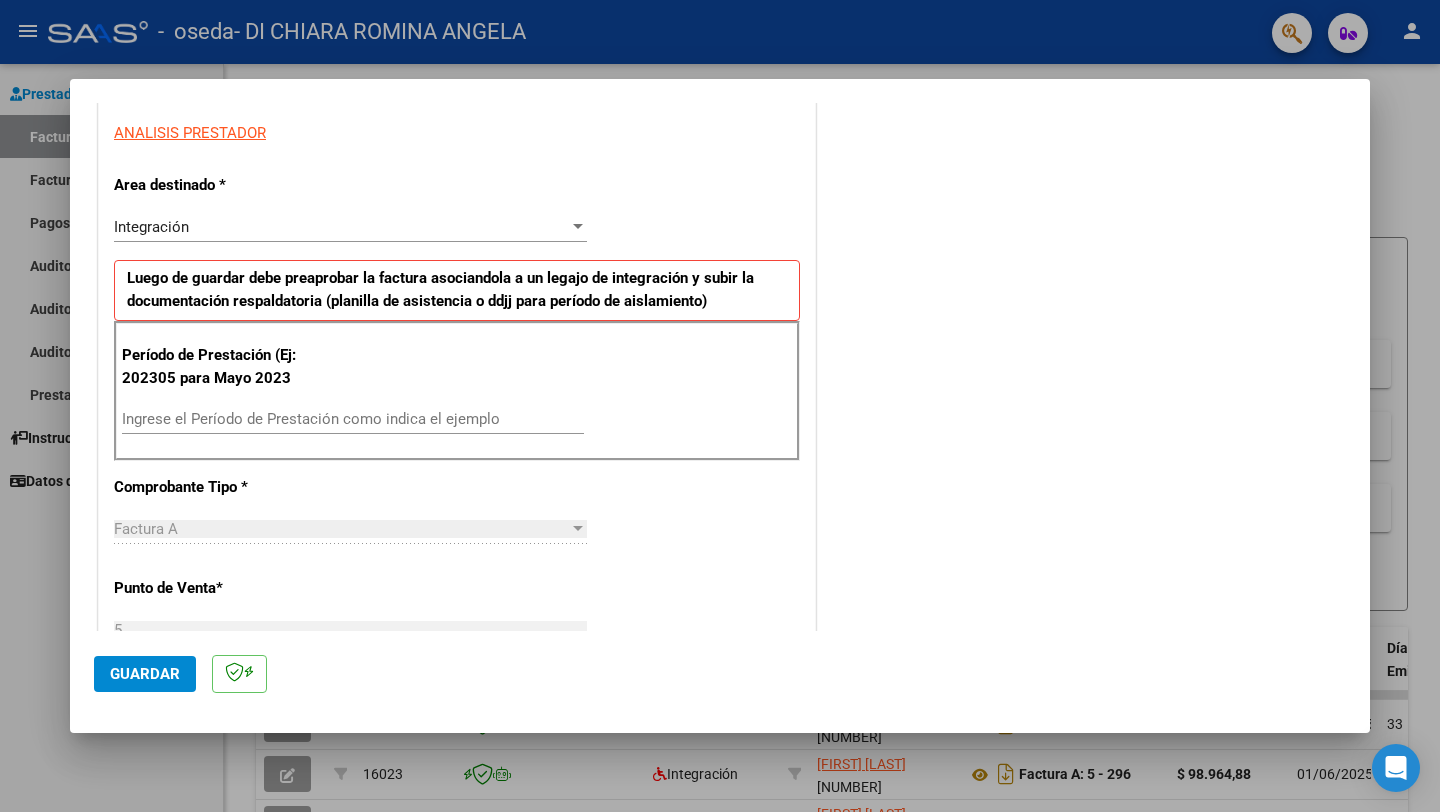 click on "Ingrese el Período de Prestación como indica el ejemplo" at bounding box center (353, 419) 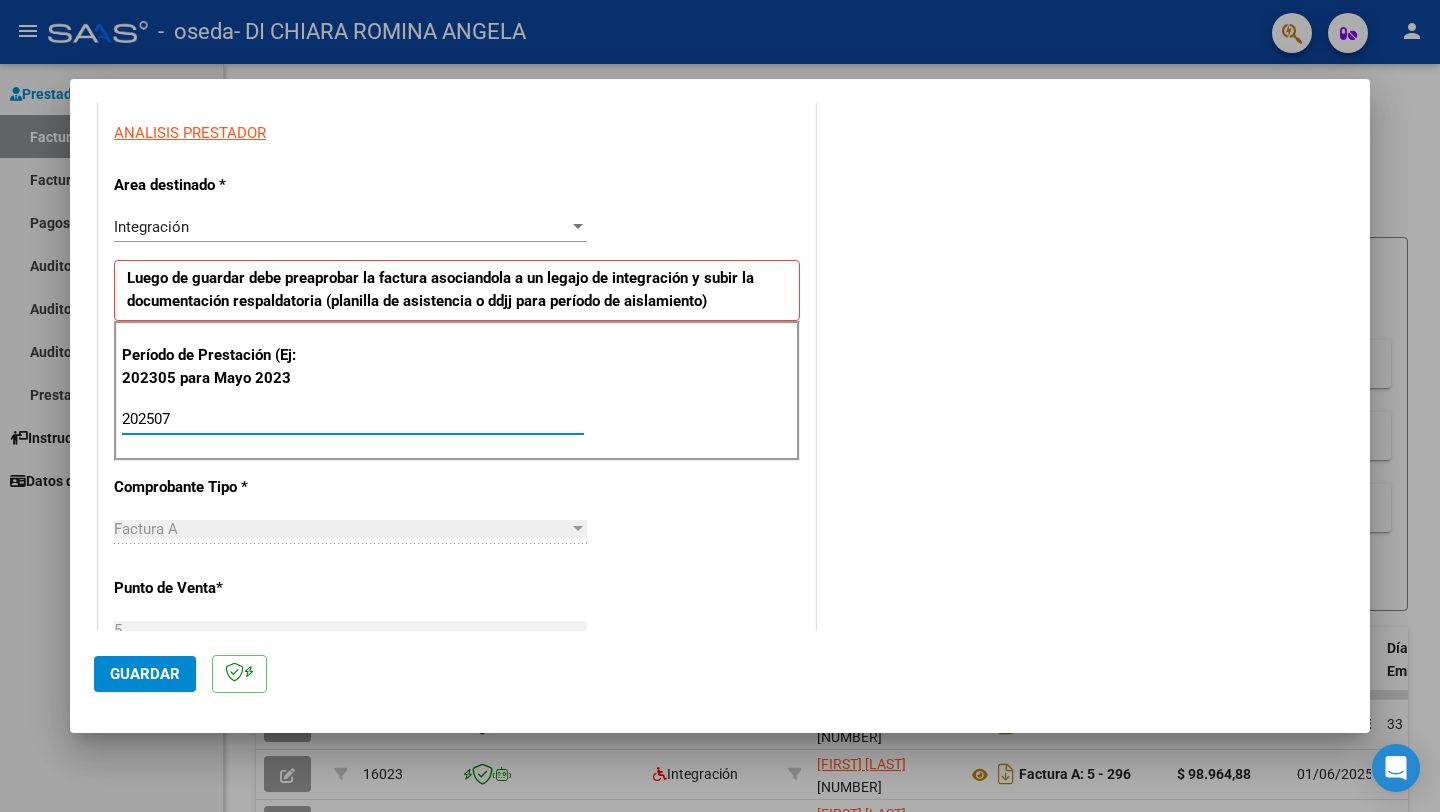 type on "202507" 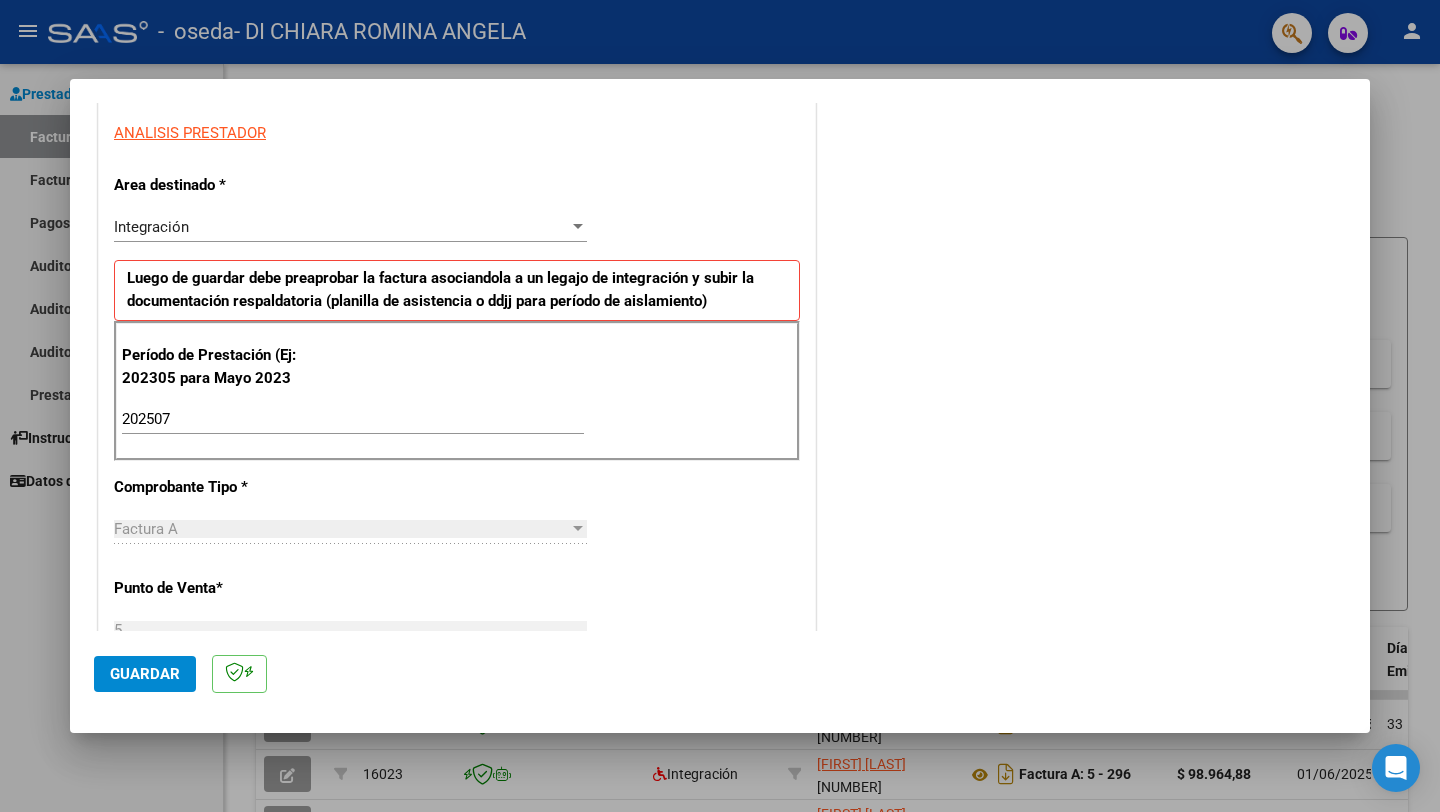 click on "CUIT  *   [SSN] Ingresar CUIT  ANALISIS PRESTADOR  Area destinado * Integración Seleccionar Area Luego de guardar debe preaprobar la factura asociandola a un legajo de integración y subir la documentación respaldatoria (planilla de asistencia o ddjj para período de aislamiento)  Período de Prestación (Ej: 202305 para Mayo 2023    202507 Ingrese el Período de Prestación como indica el ejemplo   Comprobante Tipo * Factura A Seleccionar Tipo Punto de Venta  *   5 Ingresar el Nro.  Número  *   316 Ingresar el Nro.  Monto  *   $ 111.335,49 Ingresar el monto  Fecha del Cpbt.  *   2025-08-04 Ingresar la fecha  CAE / CAEA (no ingrese CAI)    75313891143553 Ingresar el CAE o CAEA (no ingrese CAI)  Fecha de Vencimiento    Ingresar la fecha  Ref. Externa    Ingresar la ref.  N° Liquidación    Ingresar el N° Liquidación" at bounding box center (457, 723) 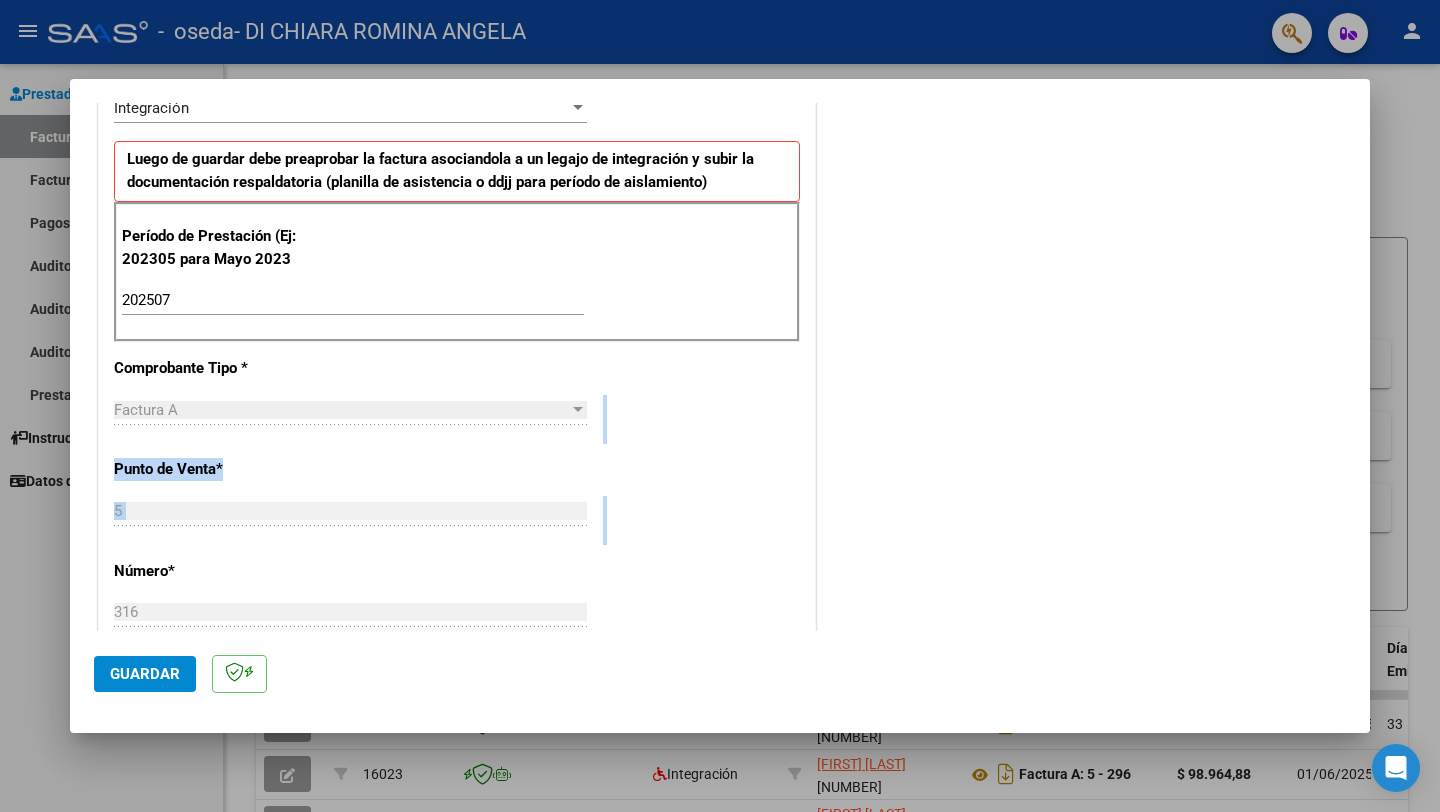 scroll, scrollTop: 551, scrollLeft: 0, axis: vertical 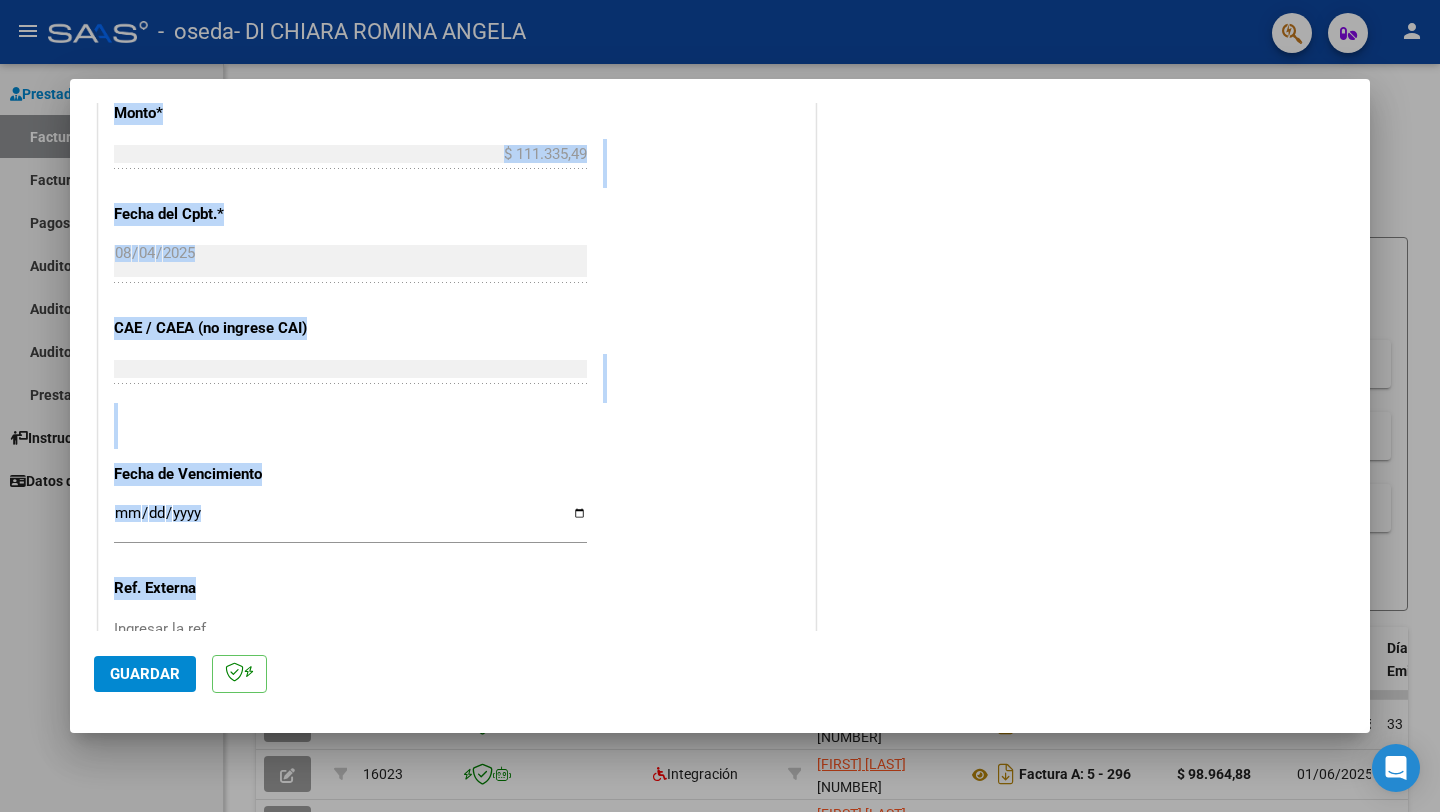 drag, startPoint x: 723, startPoint y: 544, endPoint x: 719, endPoint y: 623, distance: 79.101204 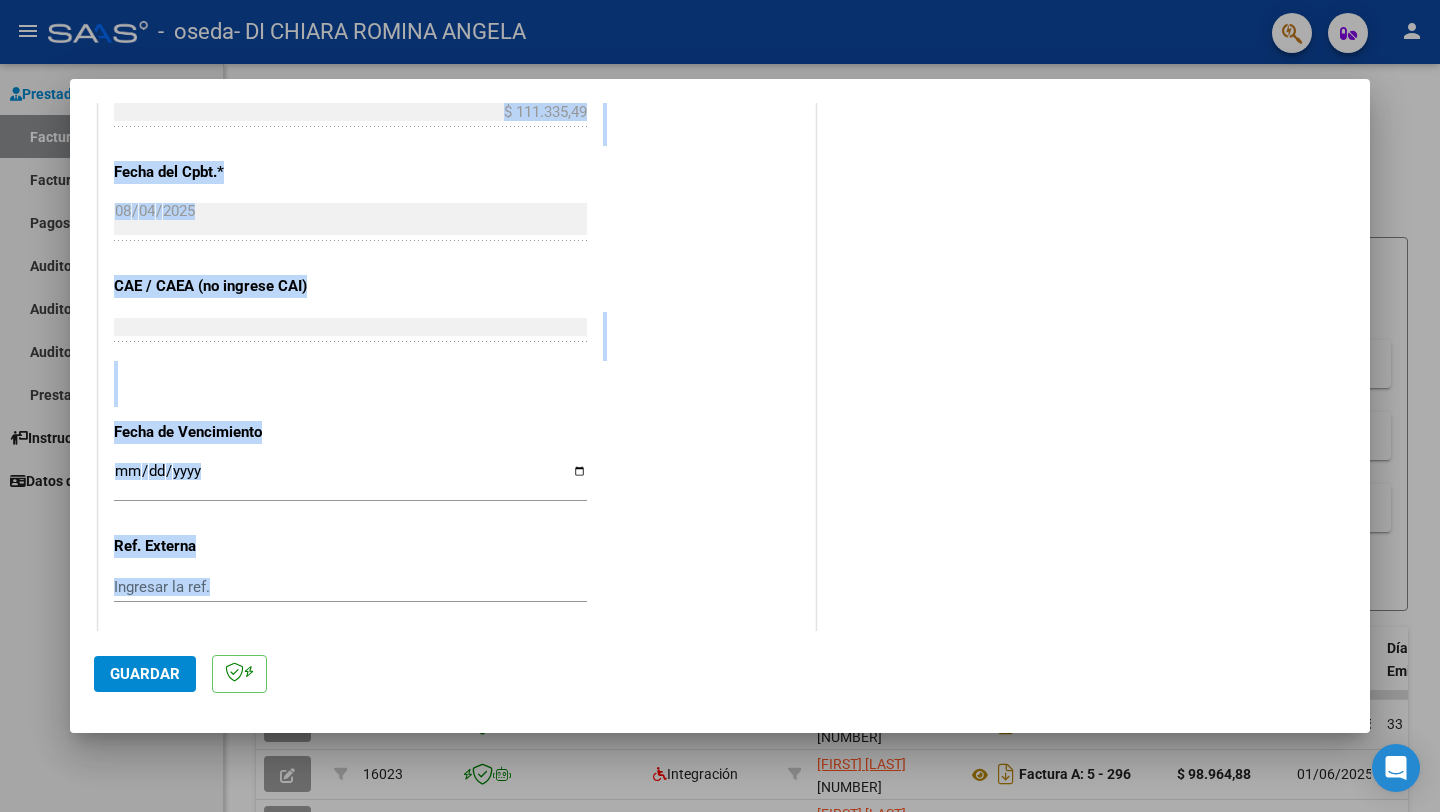 click on "Ingresar la fecha" at bounding box center [350, 479] 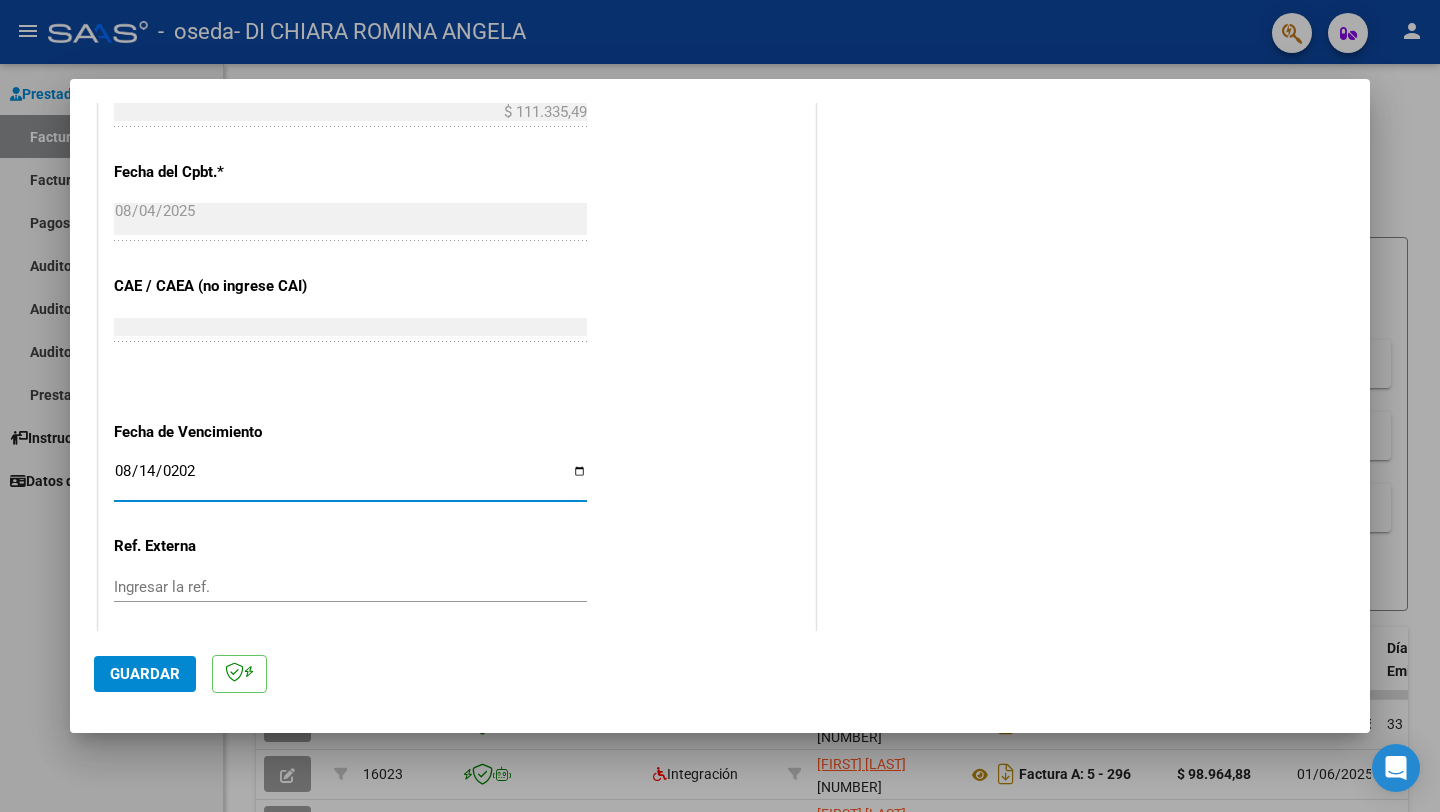 type on "2025-08-14" 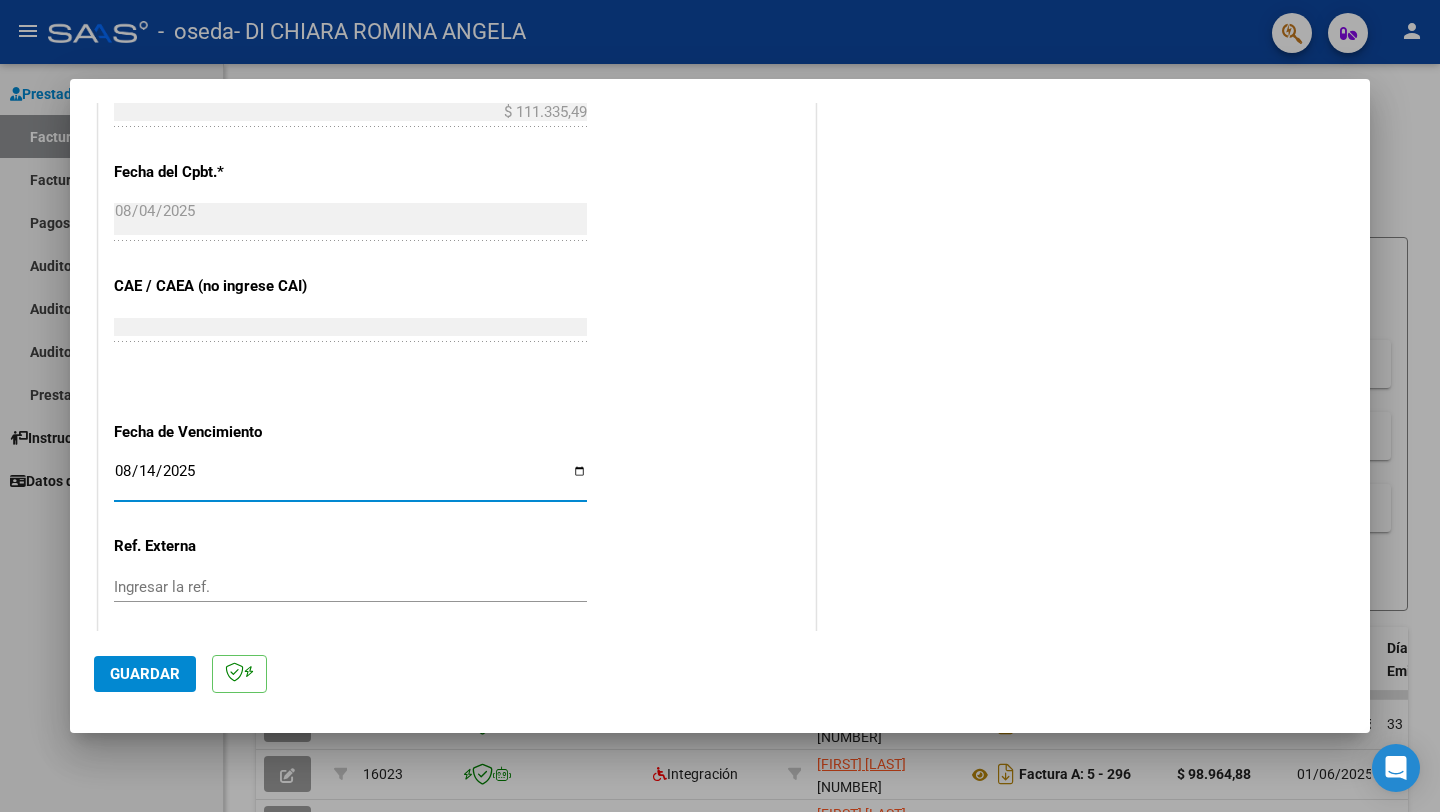 click on "CUIT  *   [SSN] Ingresar CUIT  ANALISIS PRESTADOR  Area destinado * Integración Seleccionar Area Luego de guardar debe preaprobar la factura asociandola a un legajo de integración y subir la documentación respaldatoria (planilla de asistencia o ddjj para período de aislamiento)  Período de Prestación (Ej: 202305 para Mayo 2023    Ingrese el Período de Prestación como indica el ejemplo   Comprobante Tipo * Factura A Seleccionar Tipo Punto de Venta  *   5 Ingresar el Nro.  Número  *   316 Ingresar el Nro.  Monto  *   $ 111.335,49 Ingresar el monto  Fecha del Cpbt.  *   2025-08-04 Ingresar la fecha  CAE / CAEA (no ingrese CAI)    75313891143553 Ingresar el CAE o CAEA (no ingrese CAI)  Fecha de Vencimiento    Ingresar la fecha  Ref. Externa    Ingresar la ref.  N° Liquidación    Ingresar el N° Liquidación" at bounding box center [457, 3] 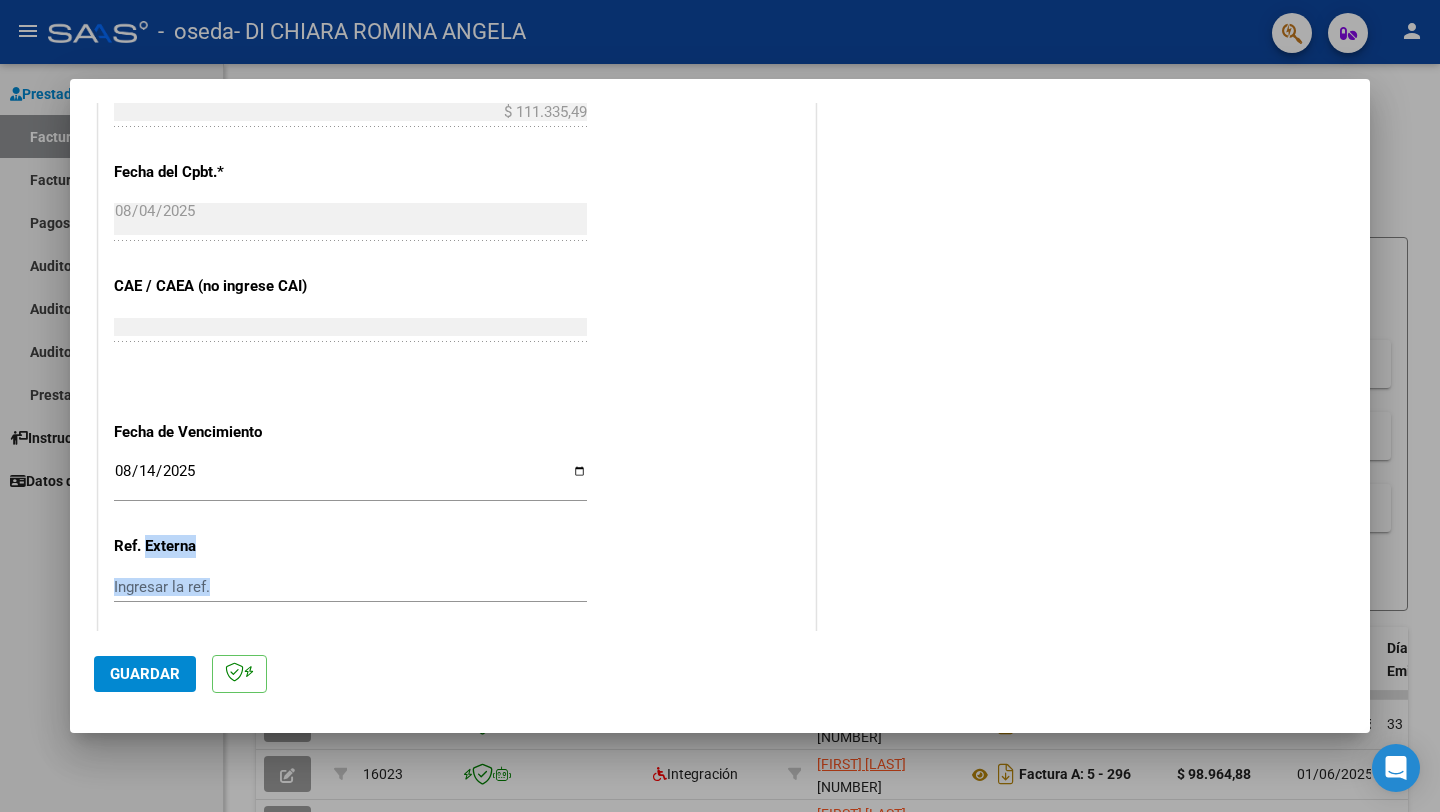 scroll, scrollTop: 1195, scrollLeft: 0, axis: vertical 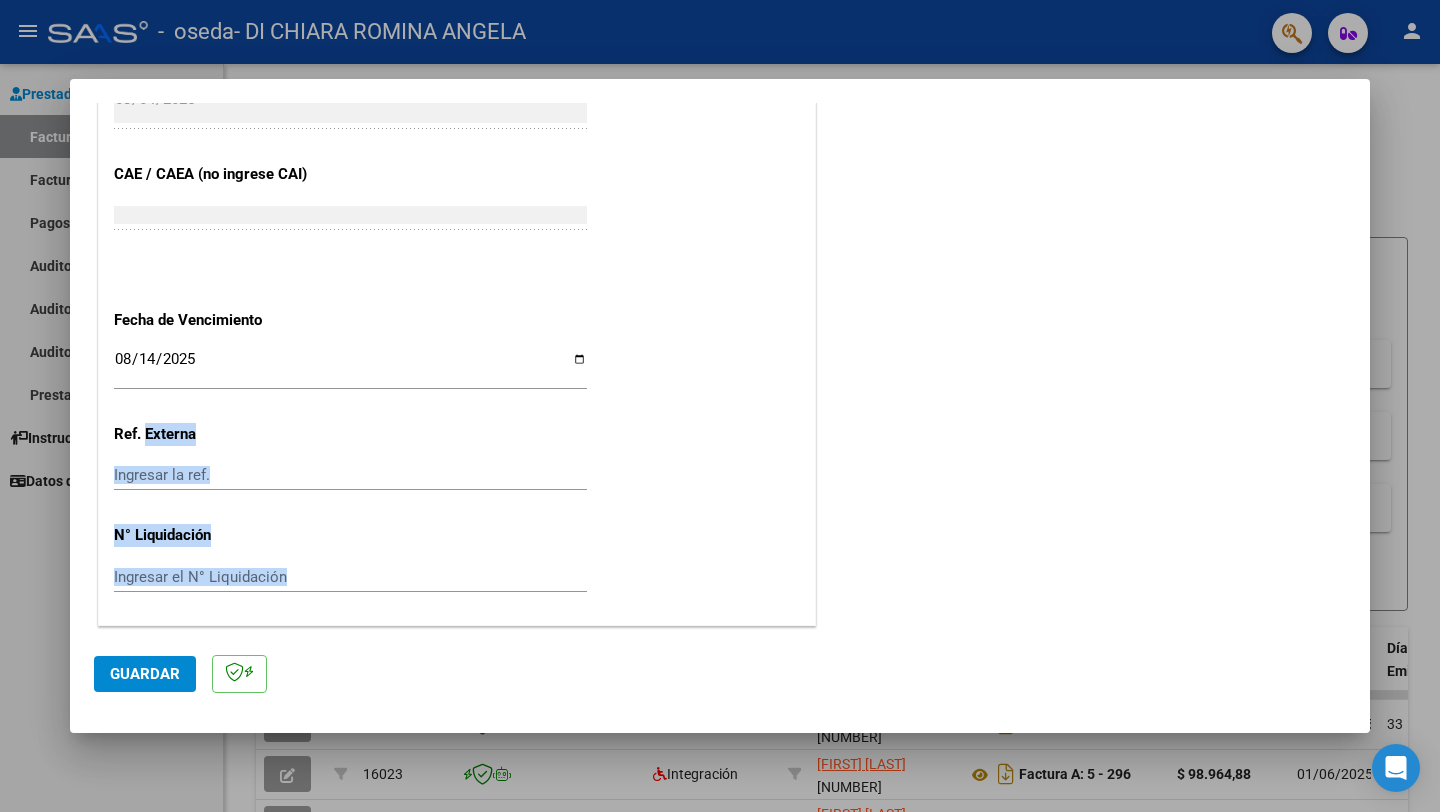 drag, startPoint x: 598, startPoint y: 564, endPoint x: 612, endPoint y: 661, distance: 98.005104 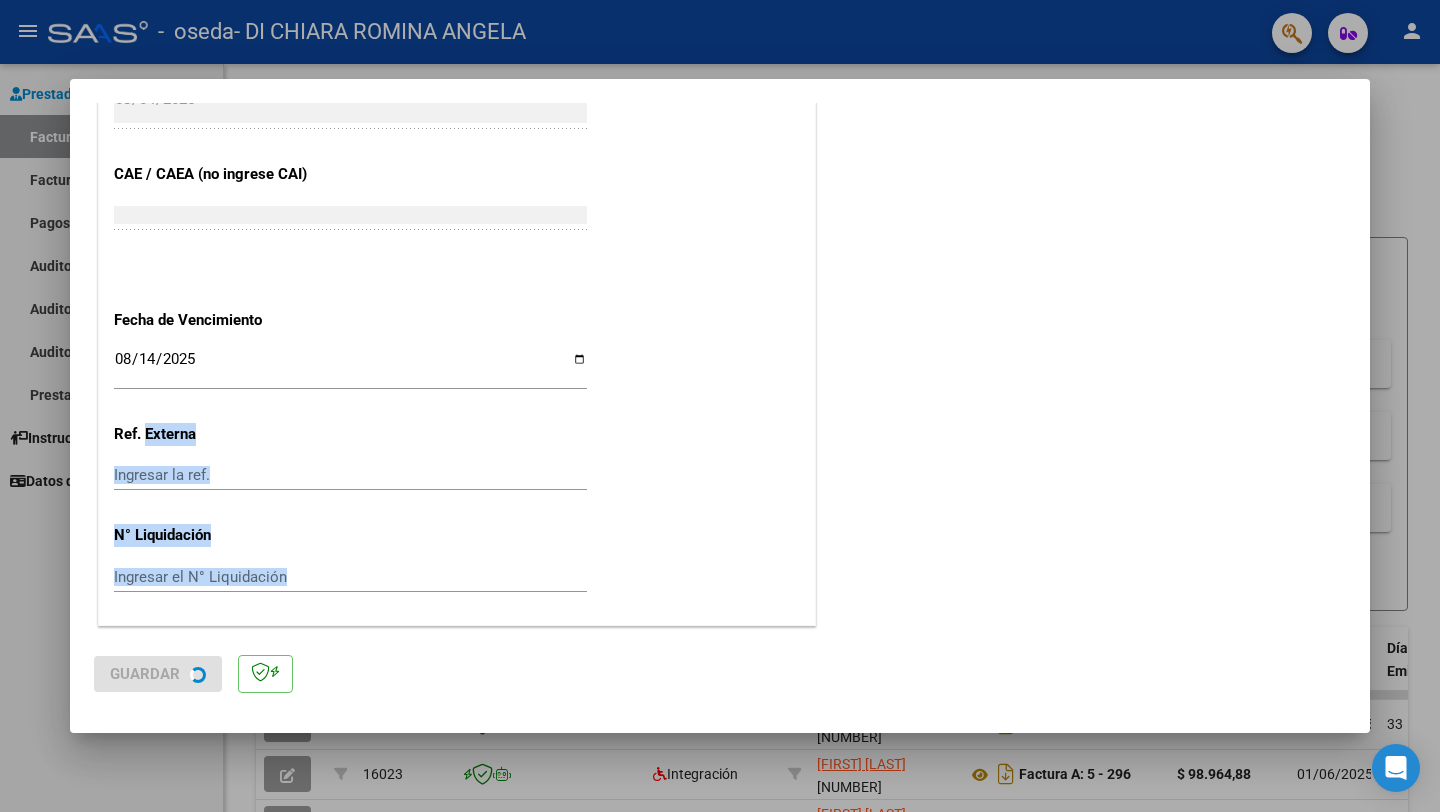 scroll, scrollTop: 0, scrollLeft: 0, axis: both 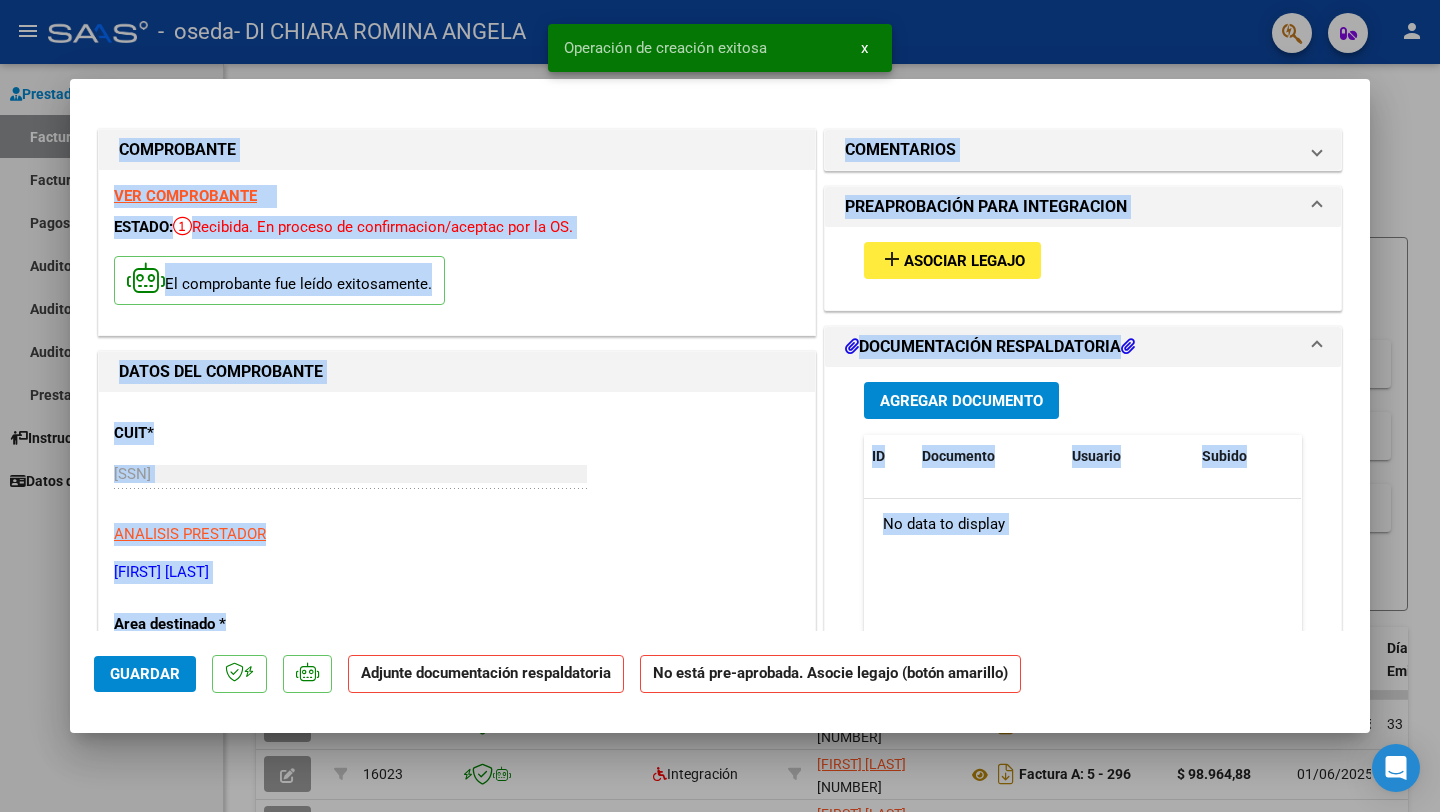 click on "Asociar Legajo" at bounding box center (964, 261) 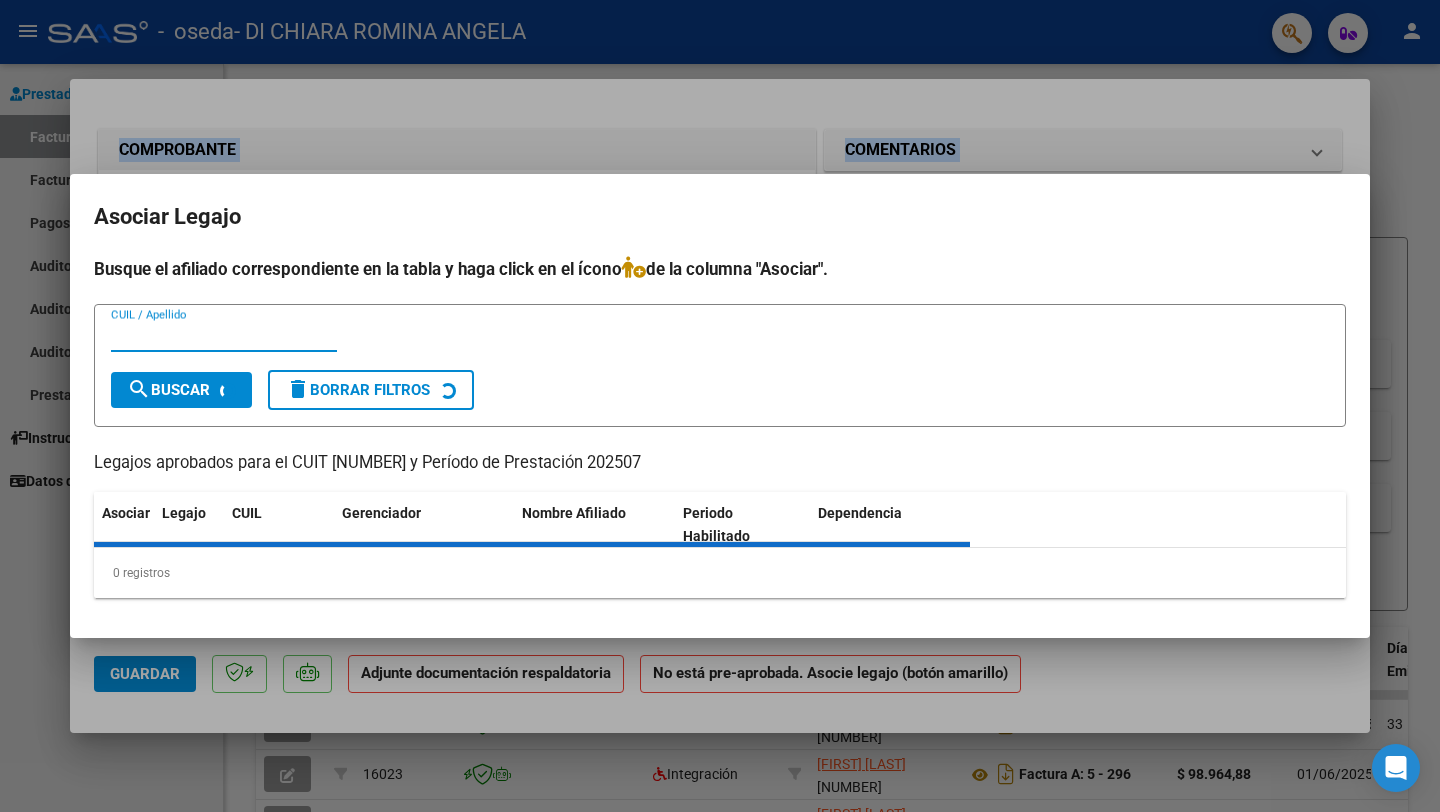 click on "CUIL / Apellido" at bounding box center (224, 336) 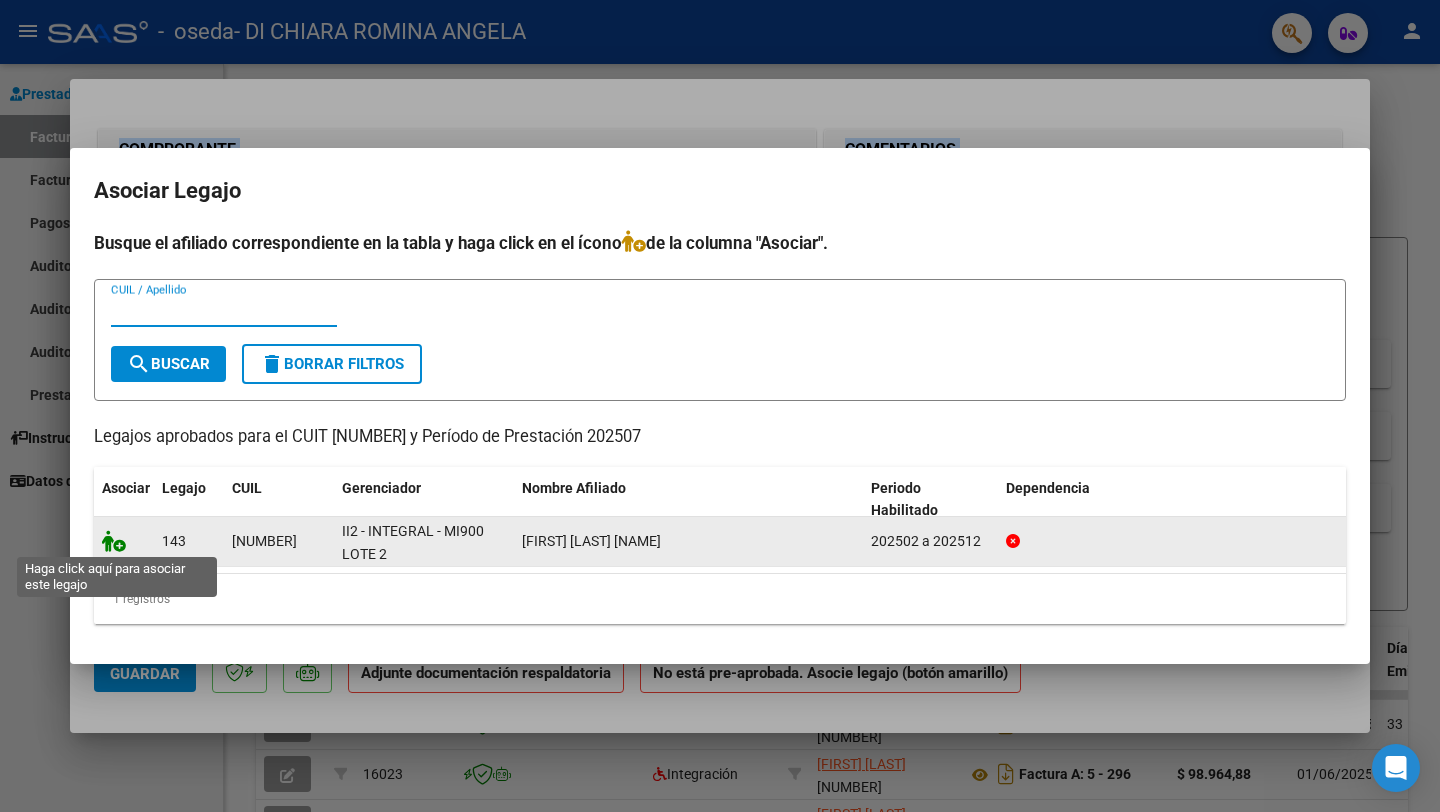 click 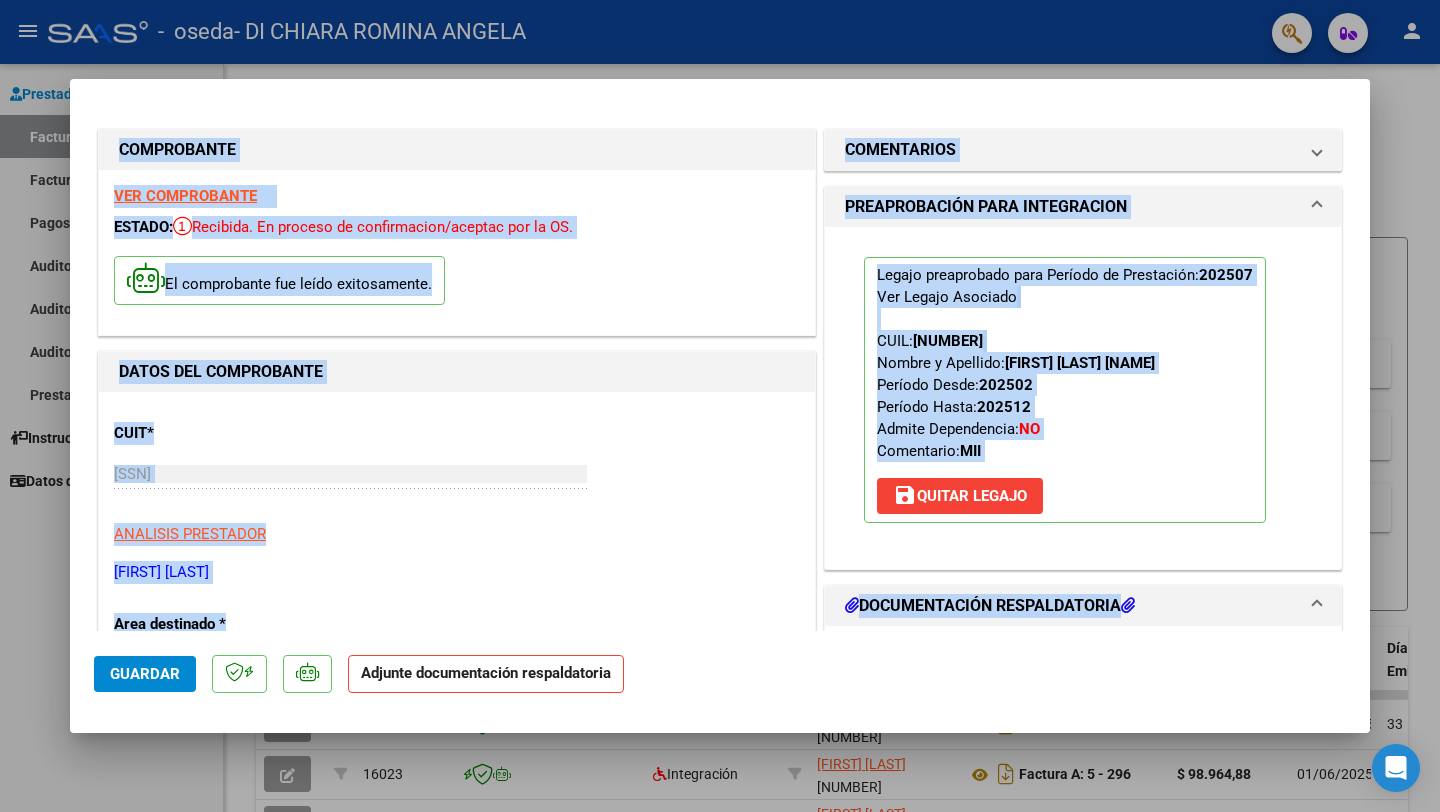 click on "DOCUMENTACIÓN RESPALDATORIA" at bounding box center [990, 606] 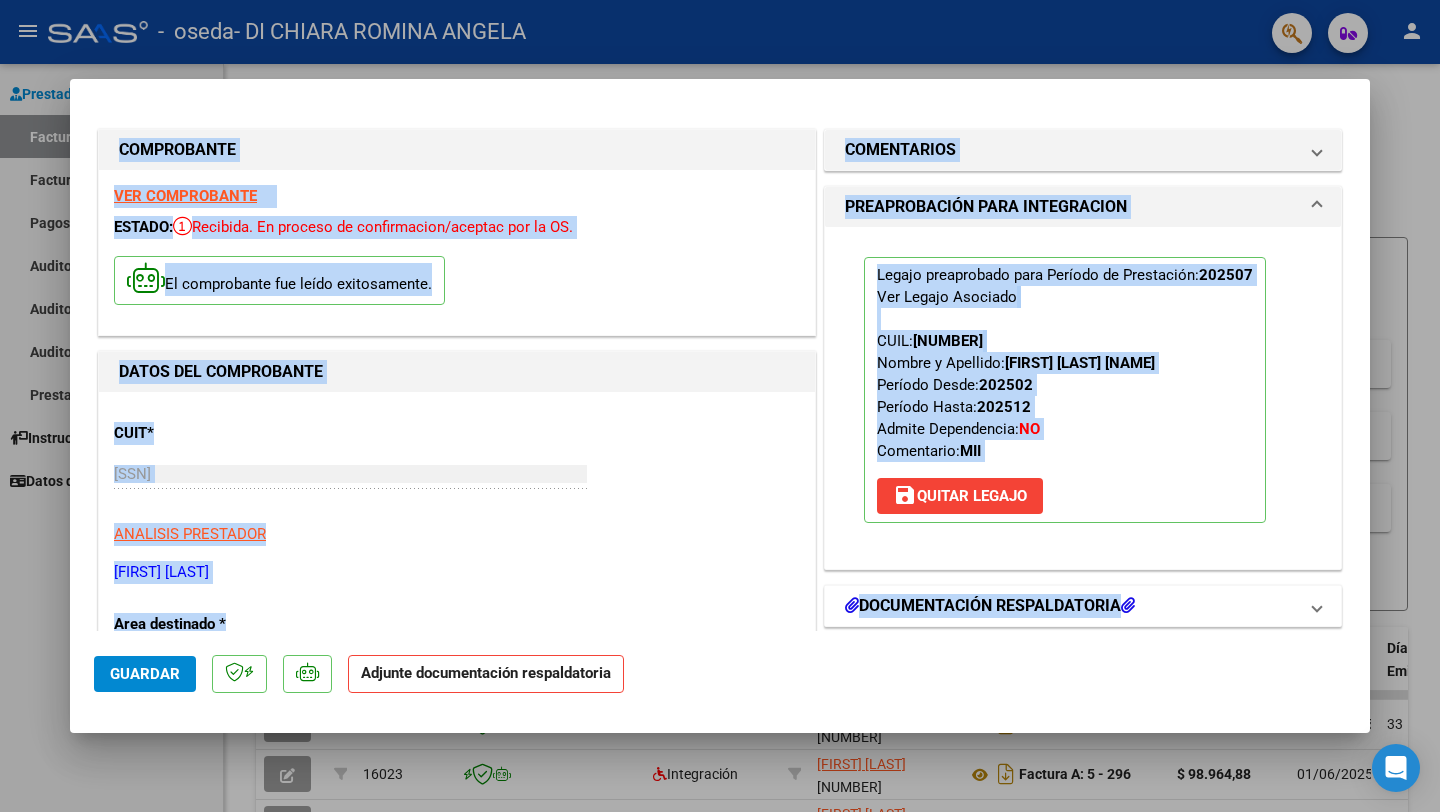 click at bounding box center [1317, 606] 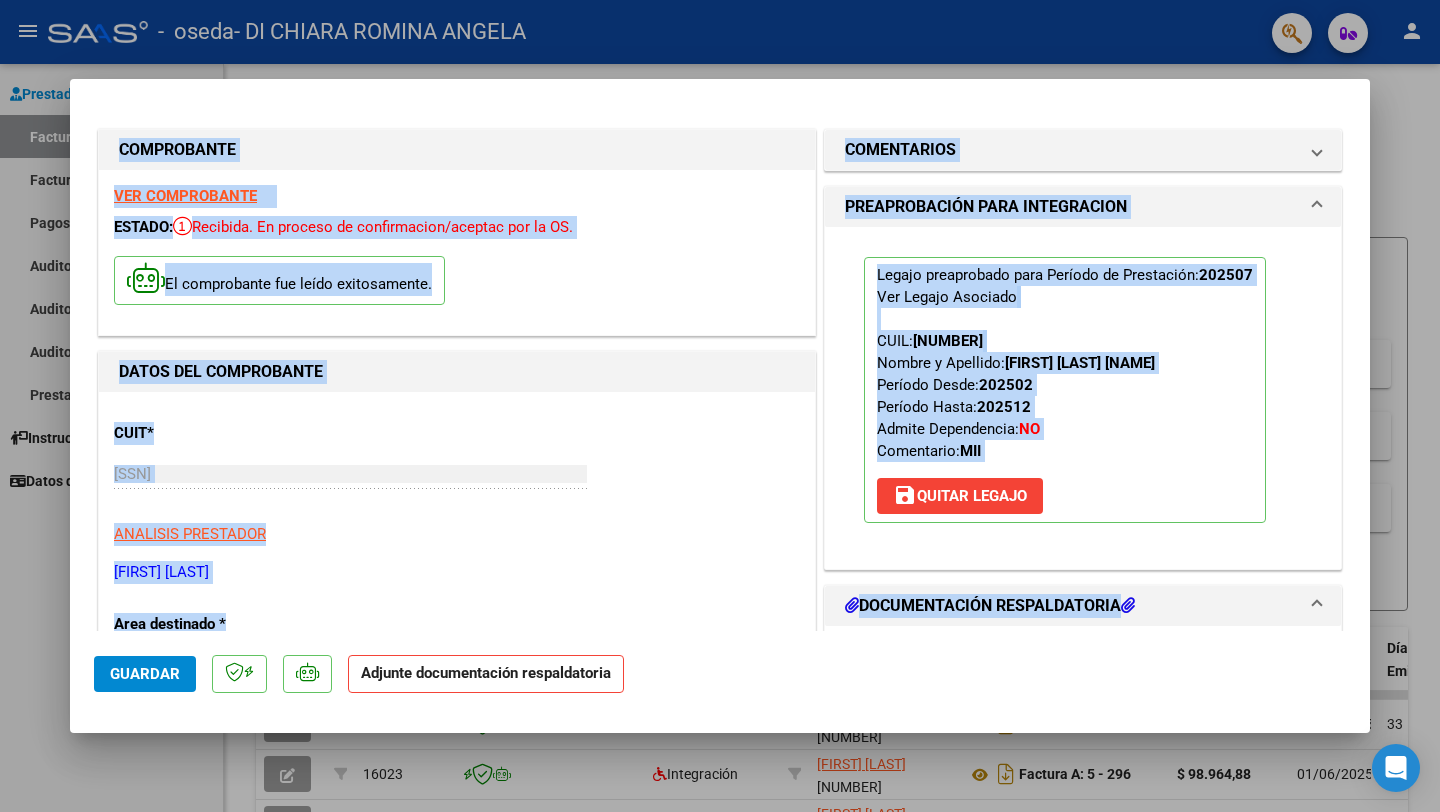 click on "Adjunte documentación respaldatoria" 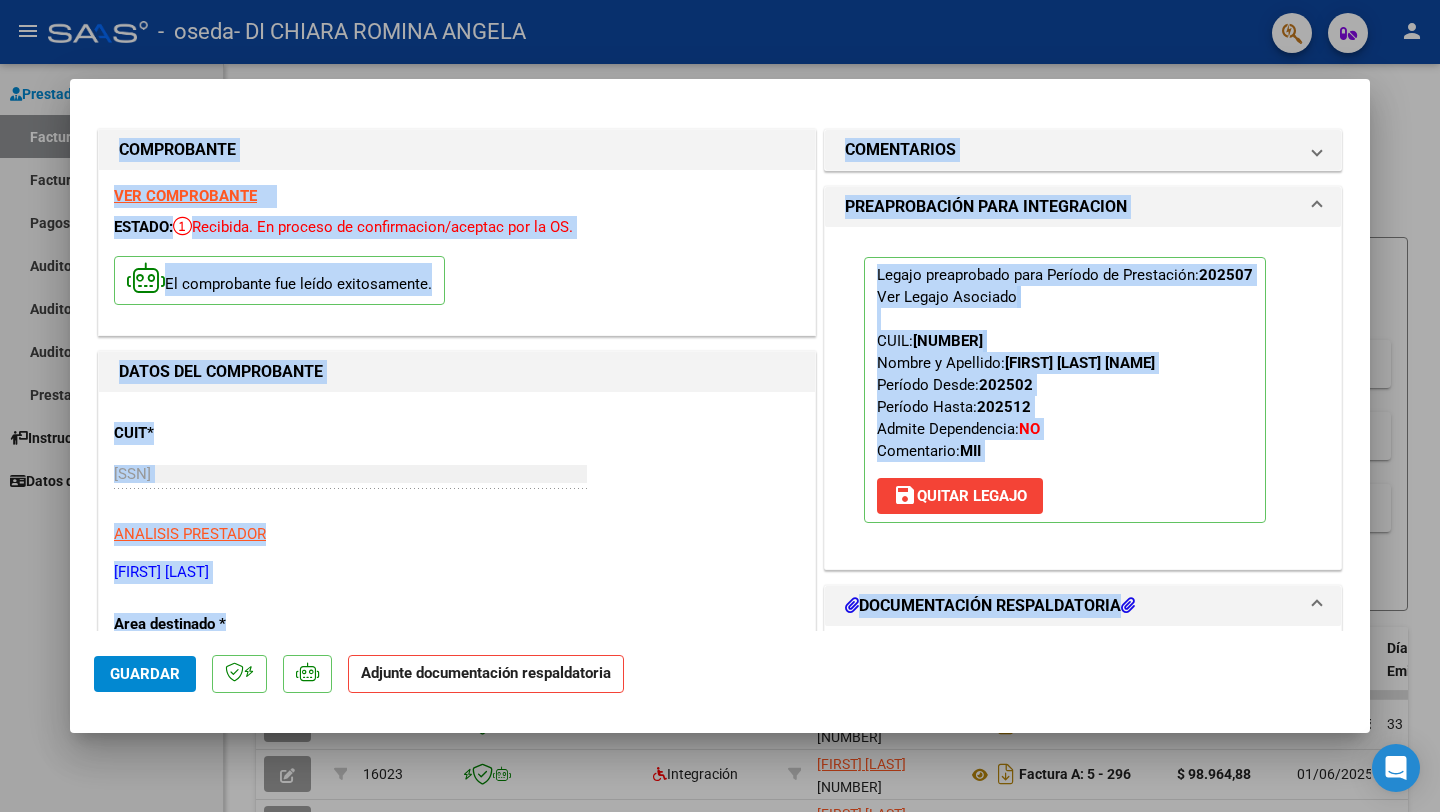 click on "CUIT  *   [SSN] Ingresar CUIT  ANALISIS PRESTADOR  DI CHIARA ROMINA ANGELA  ARCA Padrón  Area destinado * Integración Seleccionar Area Período de Prestación (Ej: 202305 para Mayo 2023    202507 Ingrese el Período de Prestación como indica el ejemplo   Una vez que se asoció a un legajo aprobado no se puede cambiar el período de prestación.   Comprobante Tipo * Factura A Seleccionar Tipo Punto de Venta  *   5 Ingresar el Nro.  Número  *   316 Ingresar el Nro.  Monto  *   $ 111.335,49 Ingresar el monto  Fecha del Cpbt.  *   2025-08-04 Ingresar la fecha  CAE / CAEA (no ingrese CAI)    75313891143553 Ingresar el CAE o CAEA (no ingrese CAI)  Fecha de Vencimiento    2025-08-14 Ingresar la fecha  Ref. Externa    Ingresar la ref.  N° Liquidación    Ingresar el N° Liquidación" at bounding box center (457, 1140) 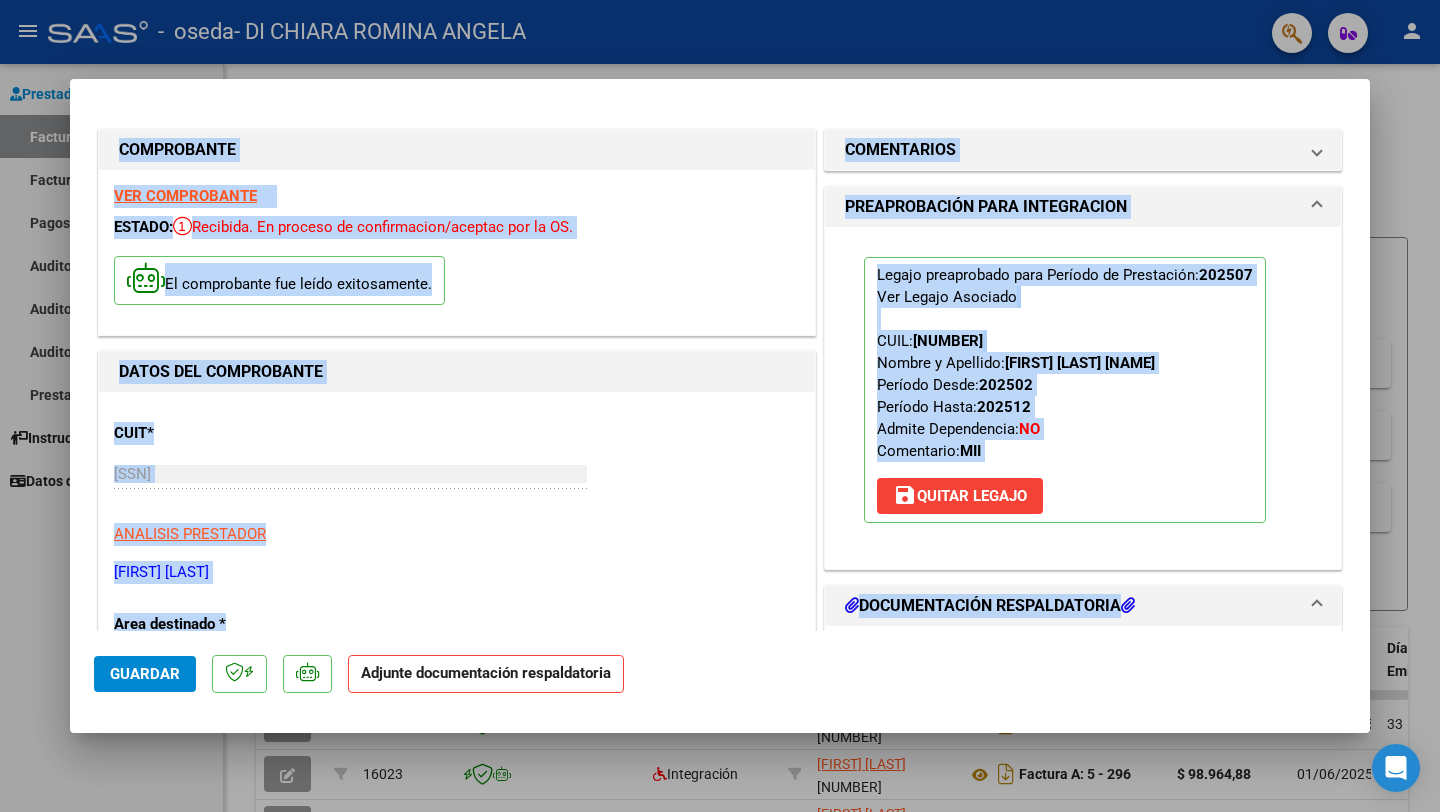 drag, startPoint x: 462, startPoint y: 598, endPoint x: 679, endPoint y: 510, distance: 234.16447 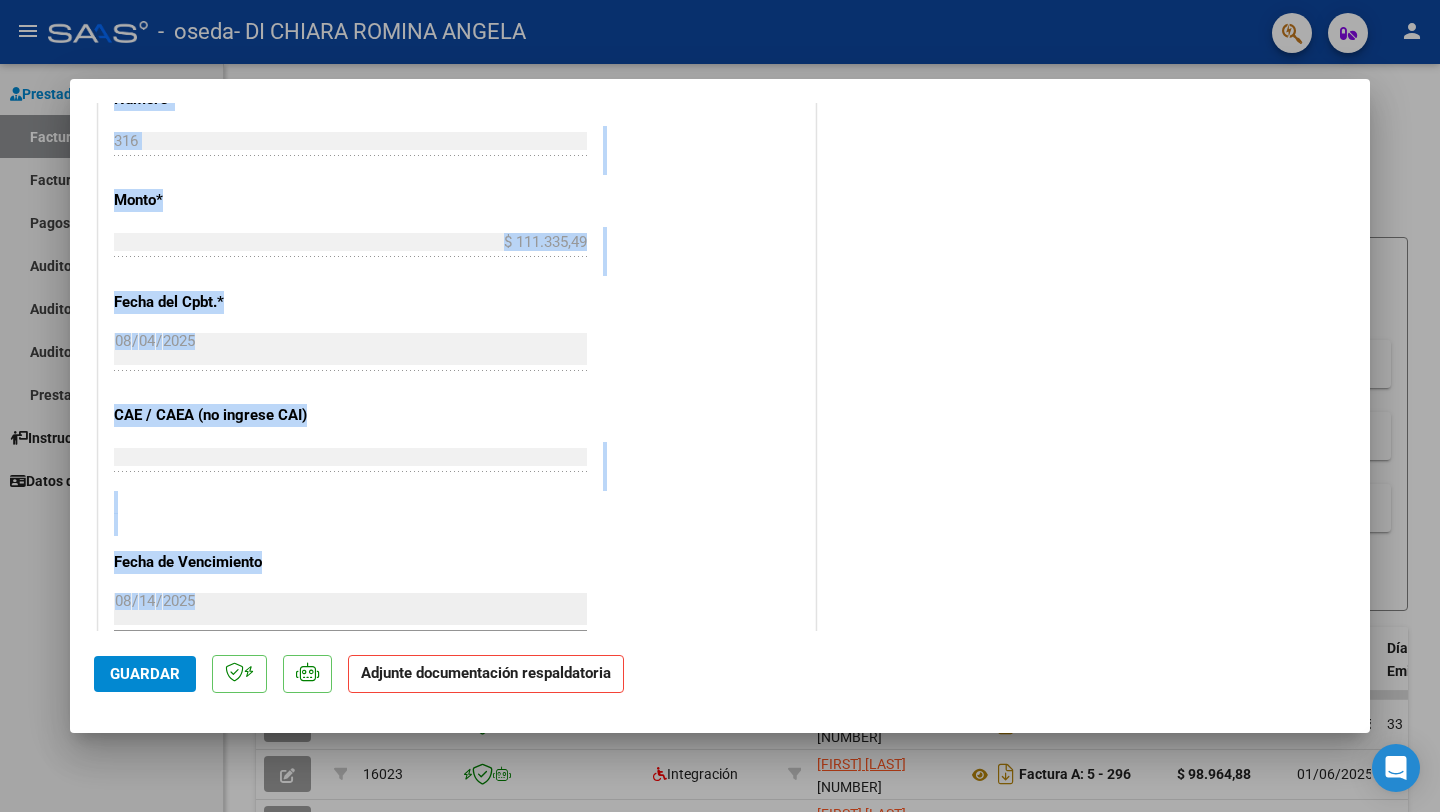 scroll, scrollTop: 1262, scrollLeft: 0, axis: vertical 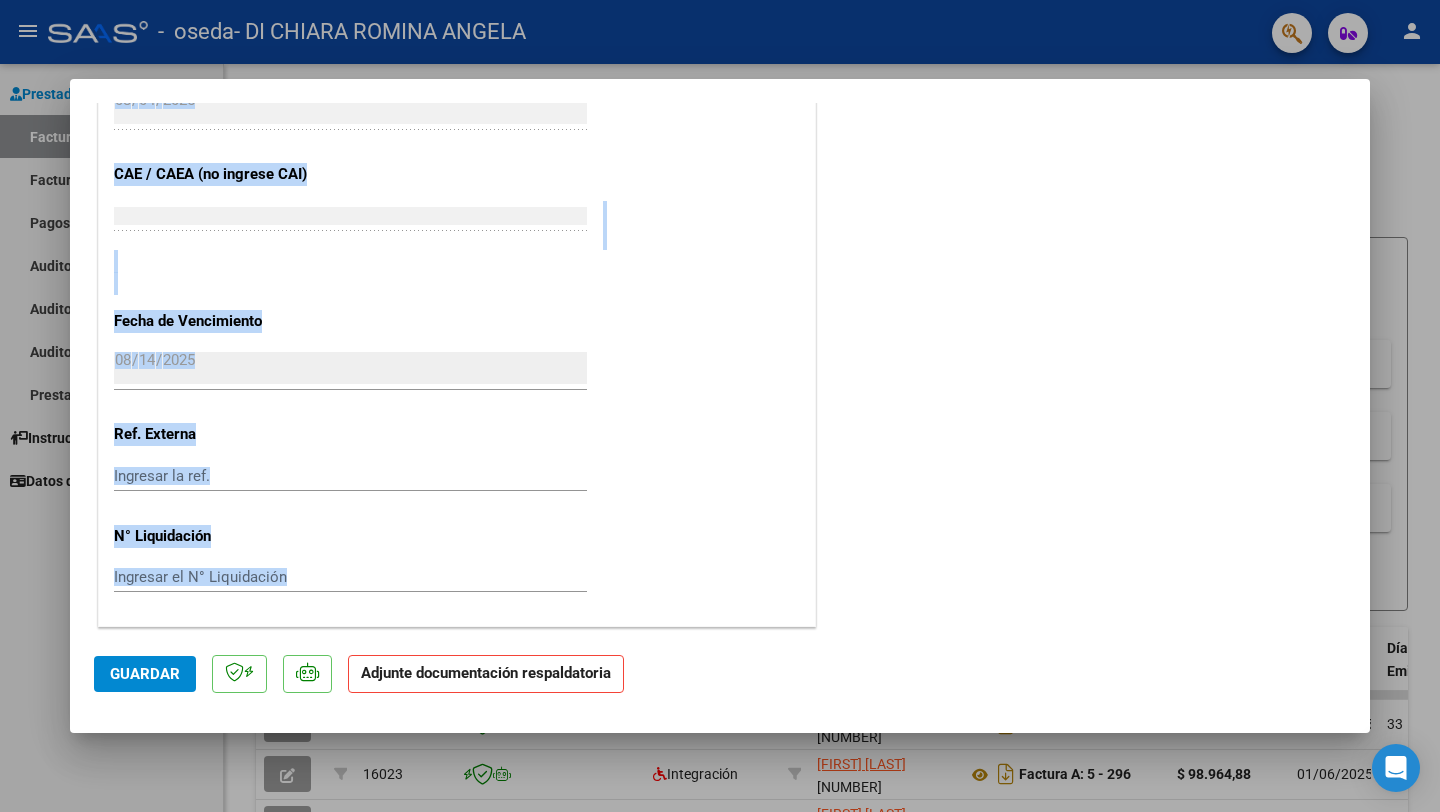 drag, startPoint x: 694, startPoint y: 523, endPoint x: 669, endPoint y: 695, distance: 173.80736 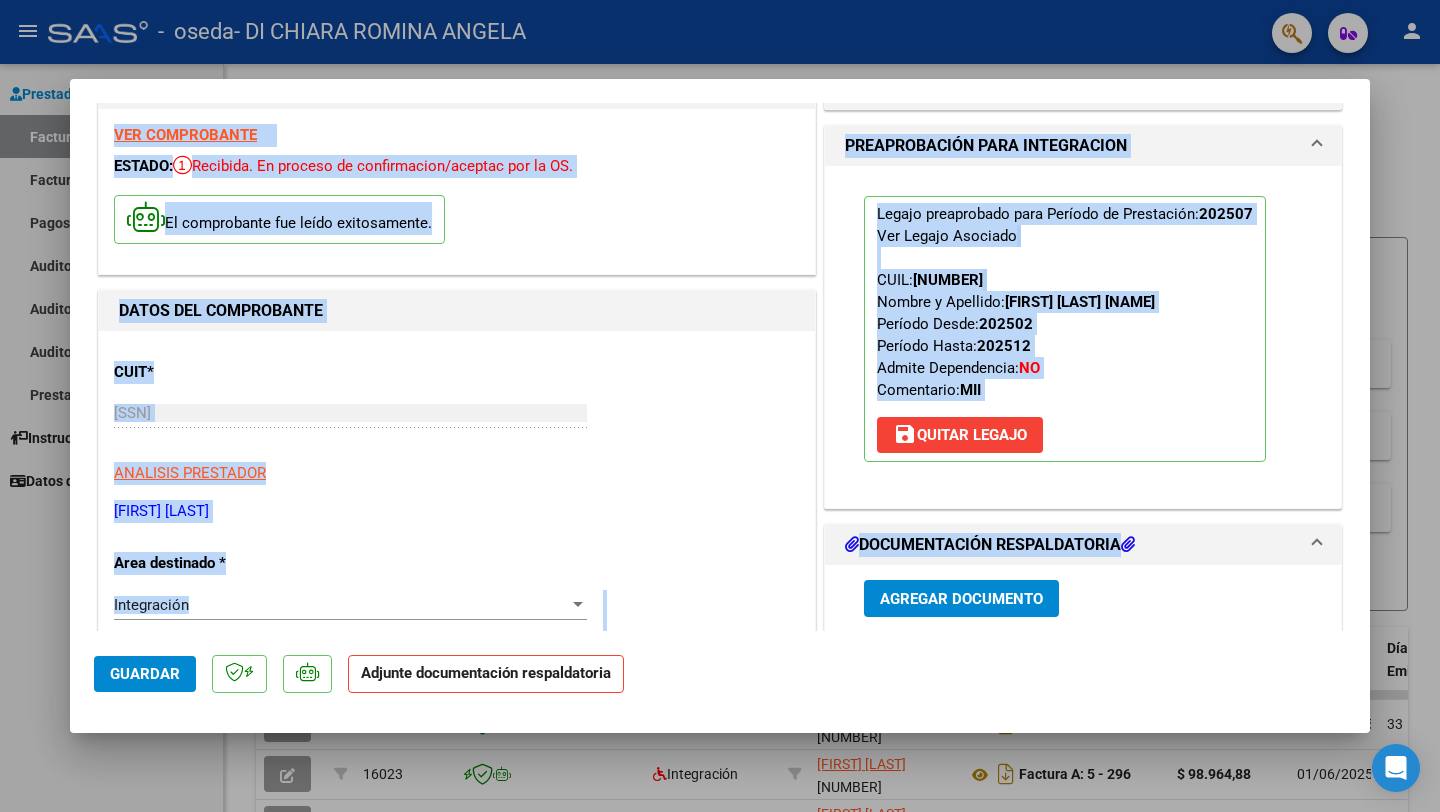 scroll, scrollTop: 0, scrollLeft: 0, axis: both 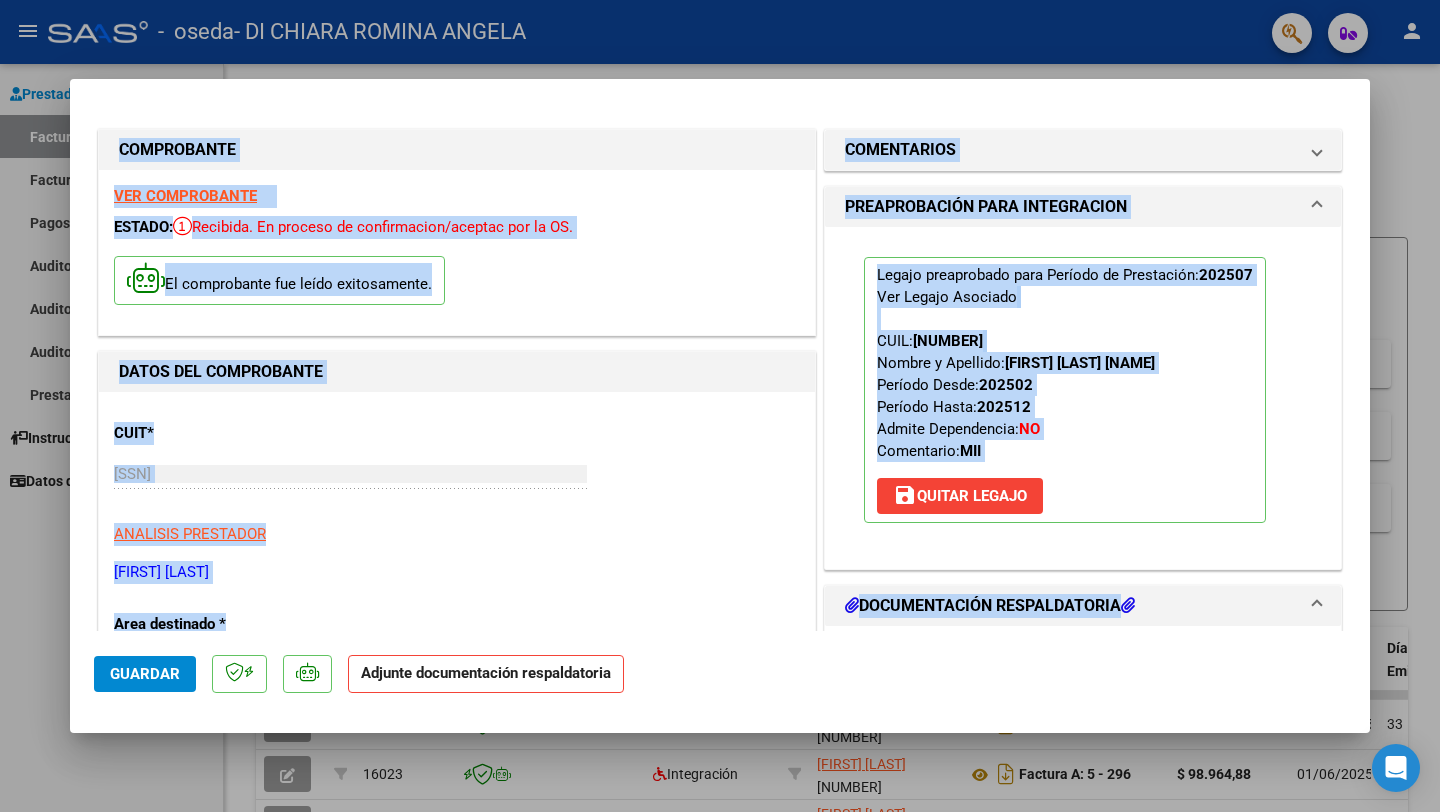 click on "COMPROBANTE VER COMPROBANTE       ESTADO:   Recibida. En proceso de confirmacion/aceptac por la OS.     El comprobante fue leído exitosamente.  DATOS DEL COMPROBANTE CUIT  *   [SSN] Ingresar CUIT  ANALISIS PRESTADOR  DI CHIARA ROMINA ANGELA  ARCA Padrón  Area destinado * Integración Seleccionar Area Período de Prestación (Ej: 202305 para Mayo 2023    202507 Ingrese el Período de Prestación como indica el ejemplo   Una vez que se asoció a un legajo aprobado no se puede cambiar el período de prestación.   Comprobante Tipo * Factura A Seleccionar Tipo Punto de Venta  *   5 Ingresar el Nro.  Número  *   316 Ingresar el Nro.  Monto  *   $ 111.335,49 Ingresar el monto  Fecha del Cpbt.  *   2025-08-04 Ingresar la fecha  CAE / CAEA (no ingrese CAI)    75313891143553 Ingresar el CAE o CAEA (no ingrese CAI)  Fecha de Vencimiento    2025-08-14 Ingresar la fecha  Ref. Externa    Ingresar la ref.  N° Liquidación    Ingresar el N° Liquidación" at bounding box center [457, 1009] 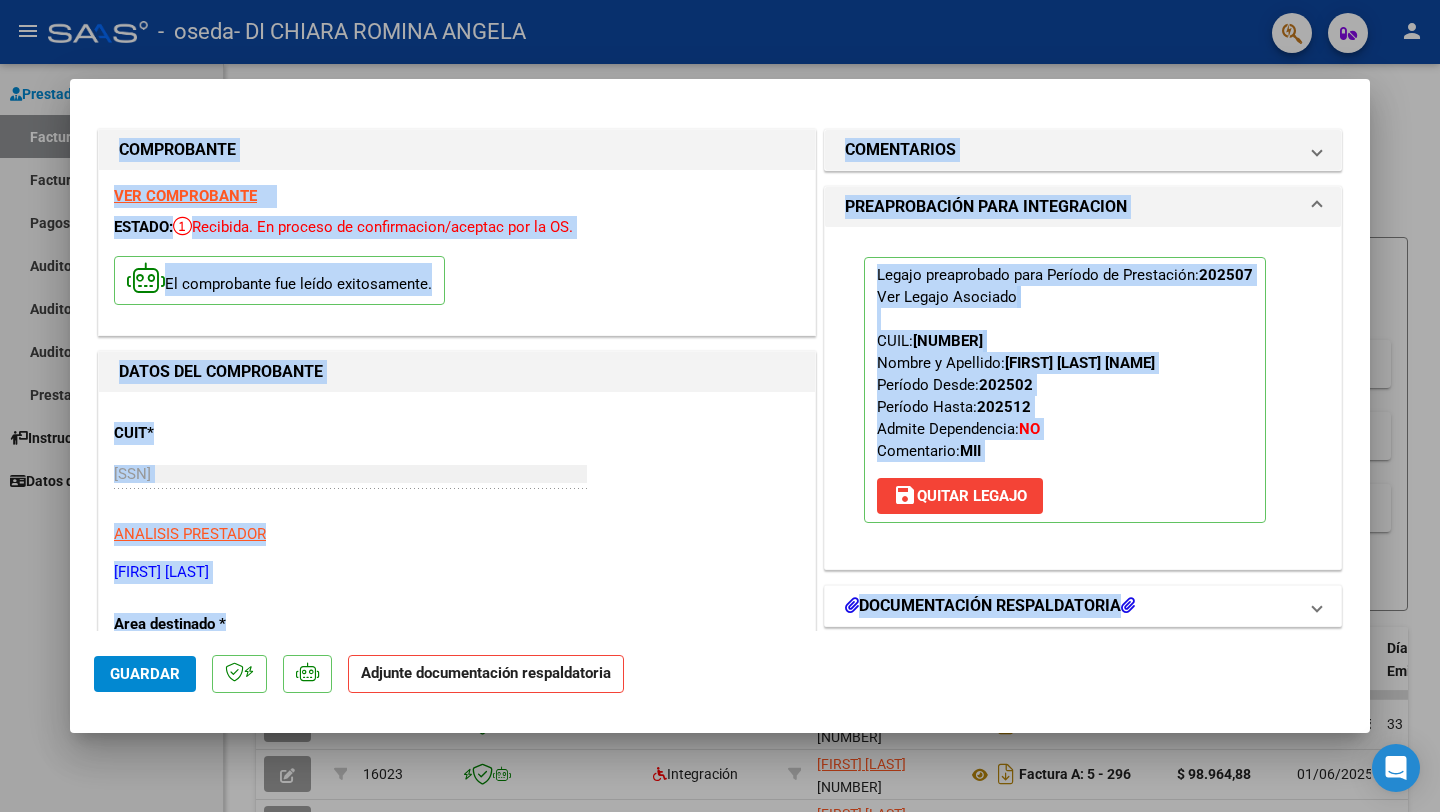 click at bounding box center [852, 605] 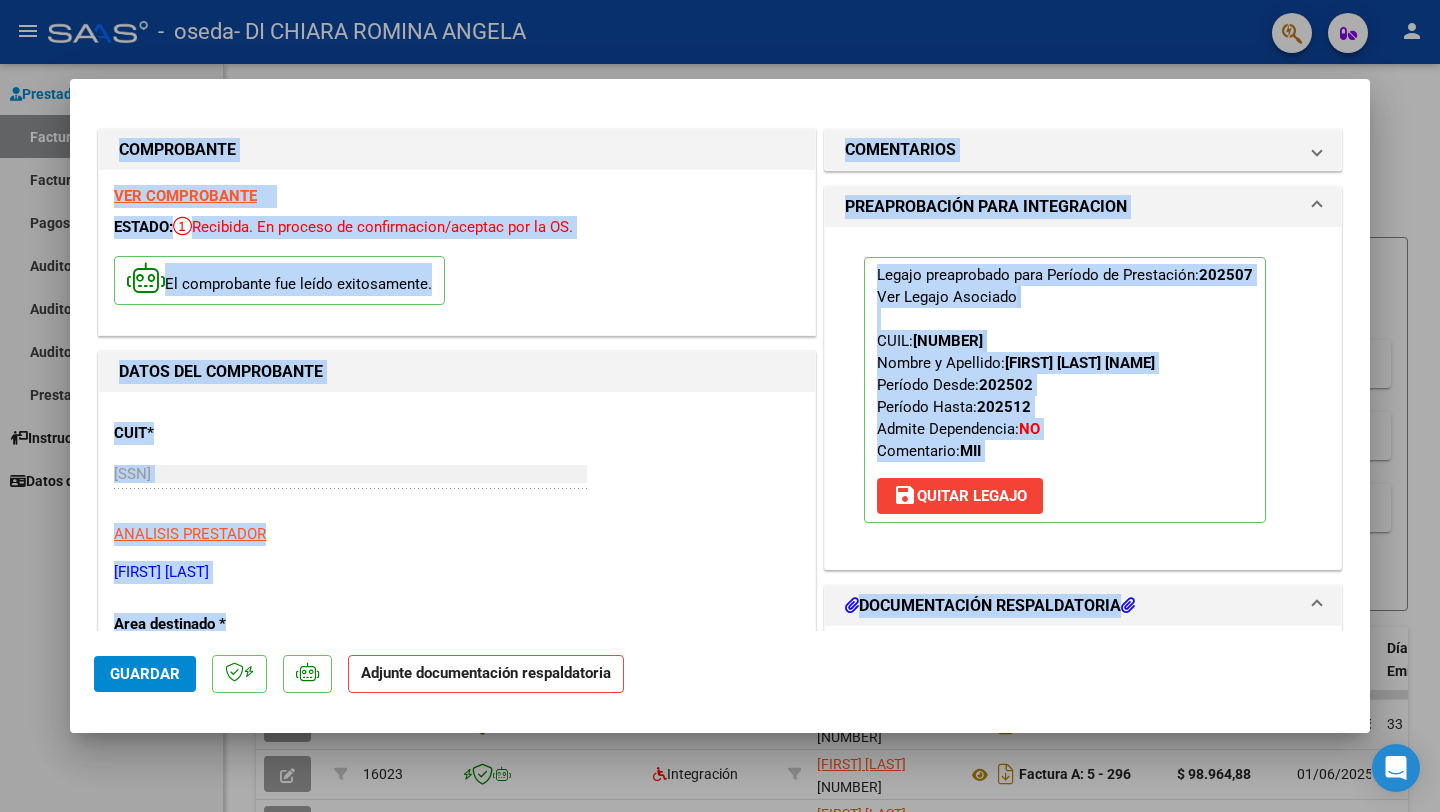 click on "DOCUMENTACIÓN RESPALDATORIA" at bounding box center [990, 606] 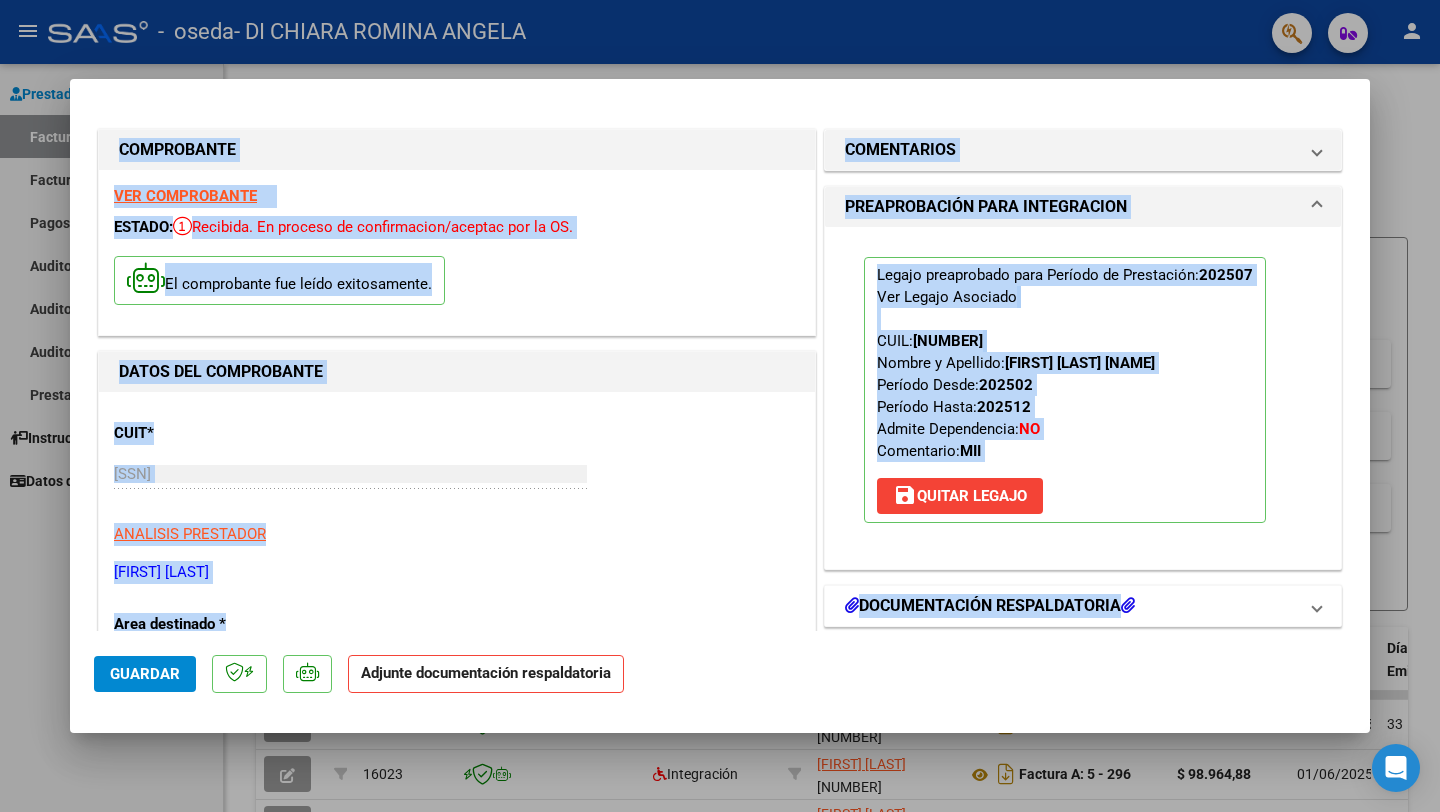 click on "DOCUMENTACIÓN RESPALDATORIA" at bounding box center [1083, 606] 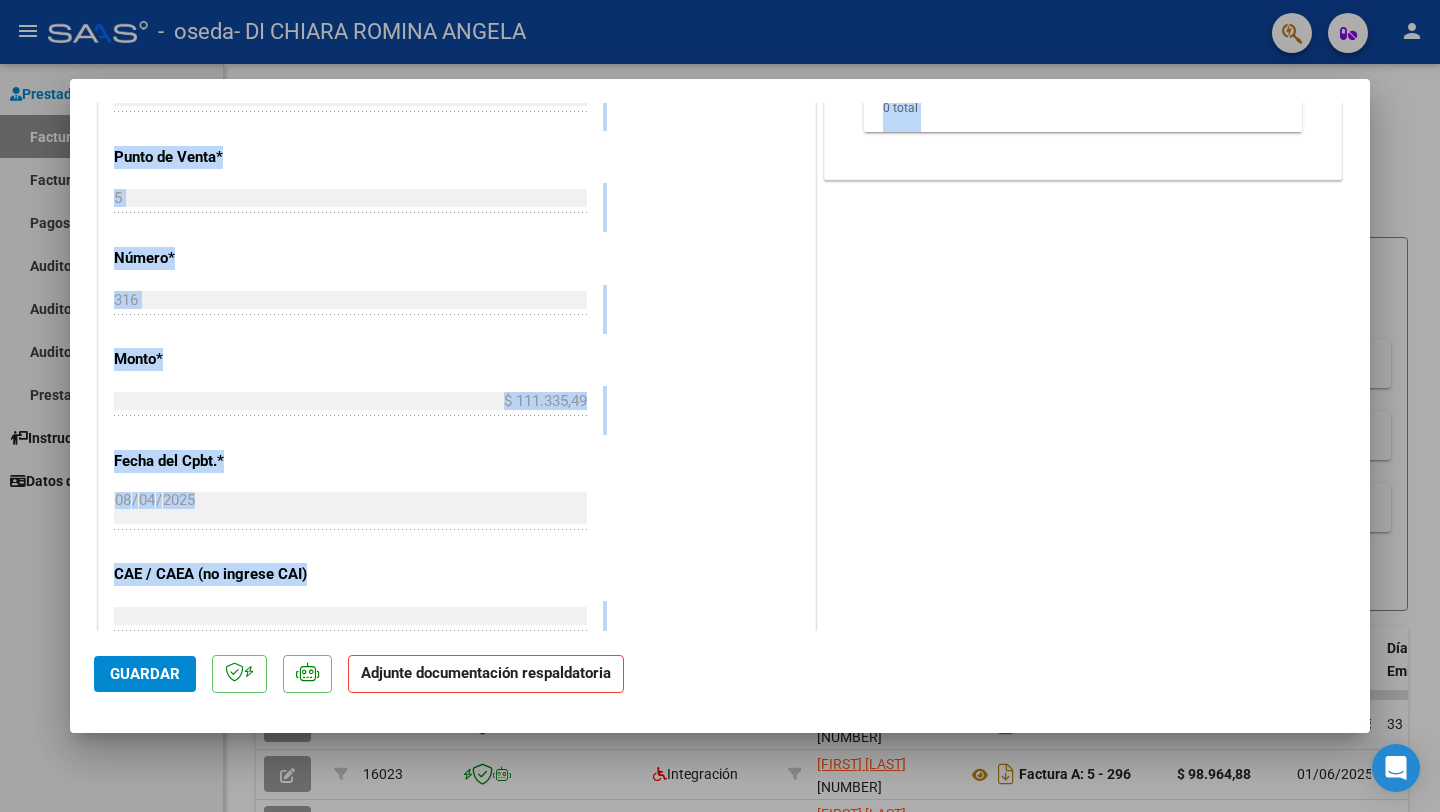 scroll, scrollTop: 948, scrollLeft: 0, axis: vertical 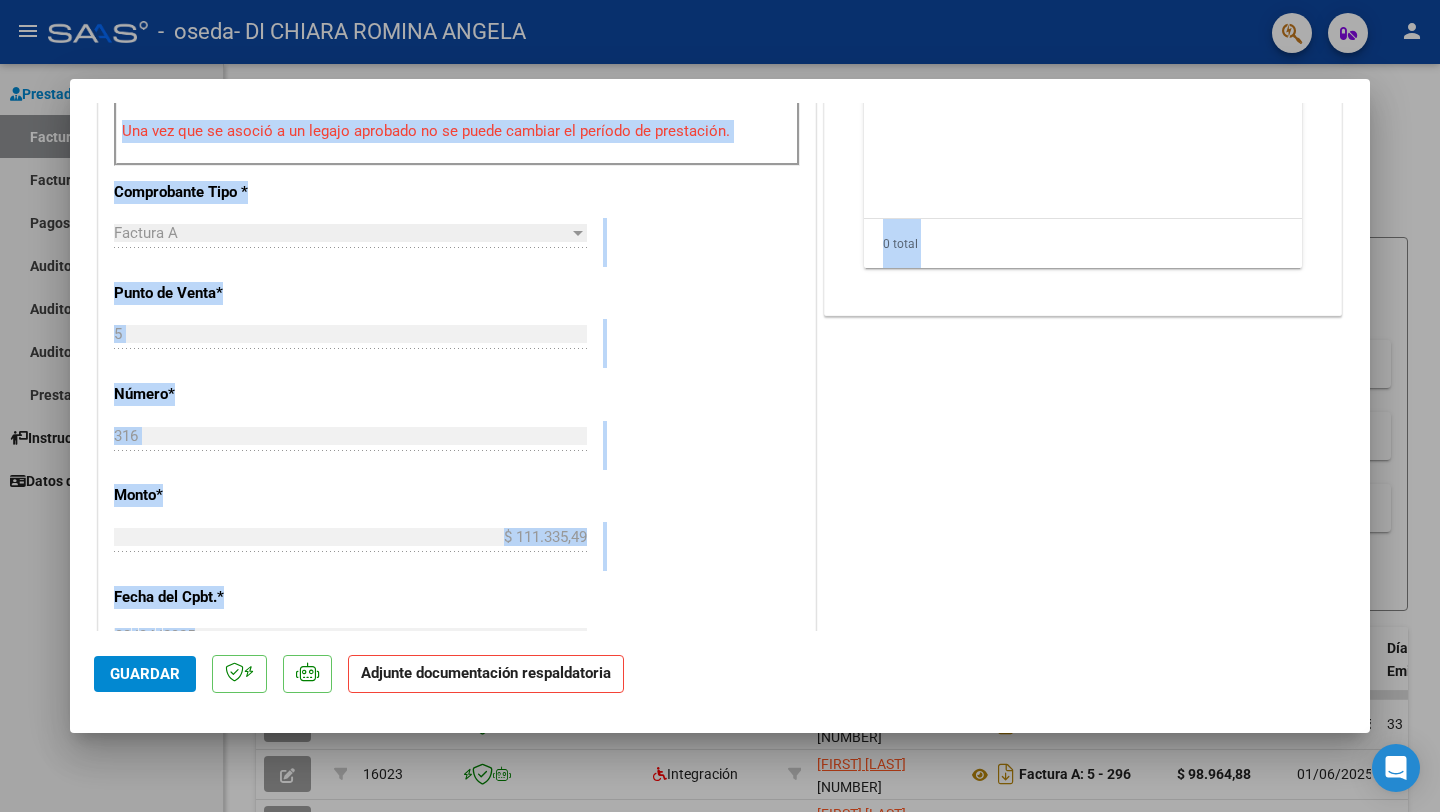 drag, startPoint x: 1342, startPoint y: 491, endPoint x: 1307, endPoint y: 103, distance: 389.5754 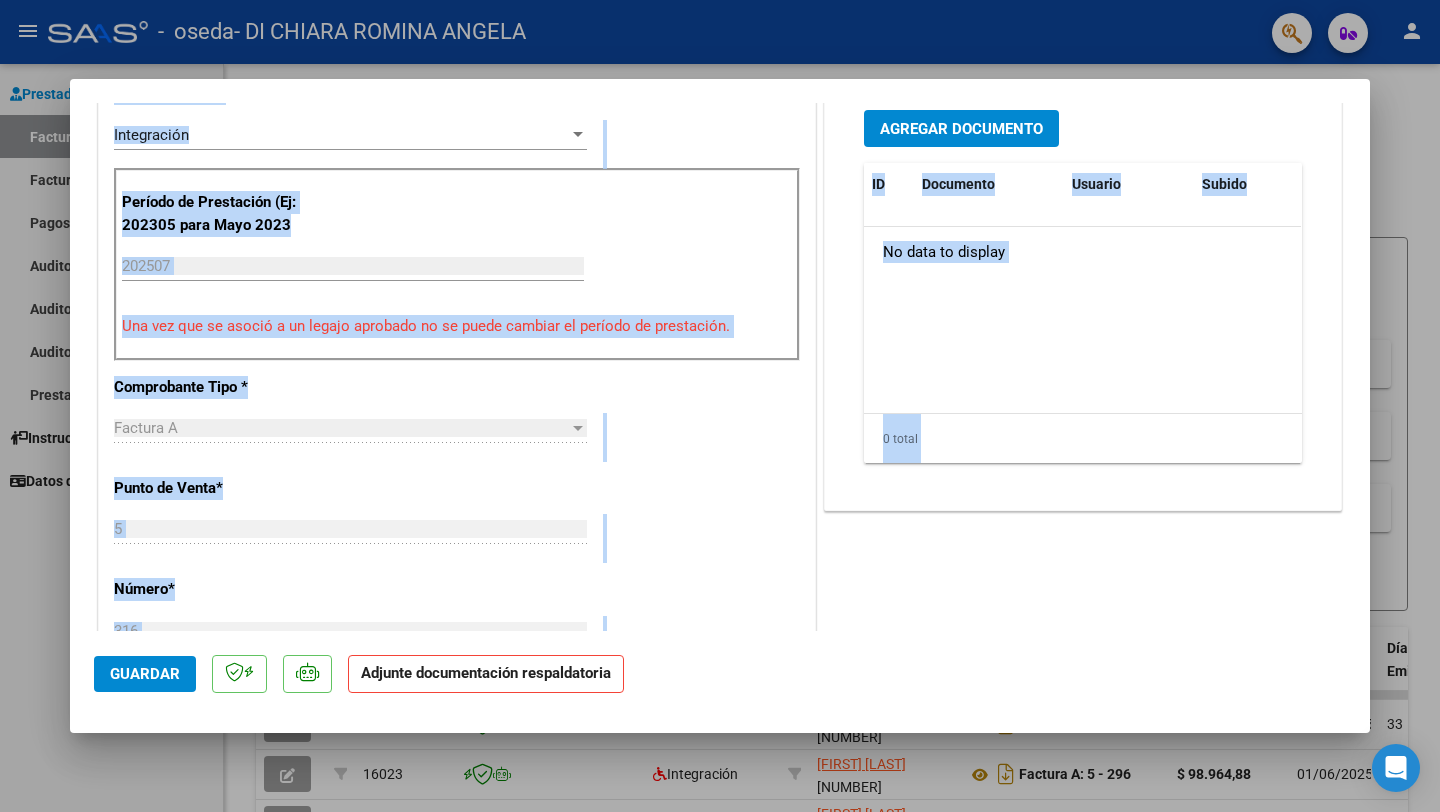 drag, startPoint x: 1203, startPoint y: 160, endPoint x: 1208, endPoint y: 111, distance: 49.25444 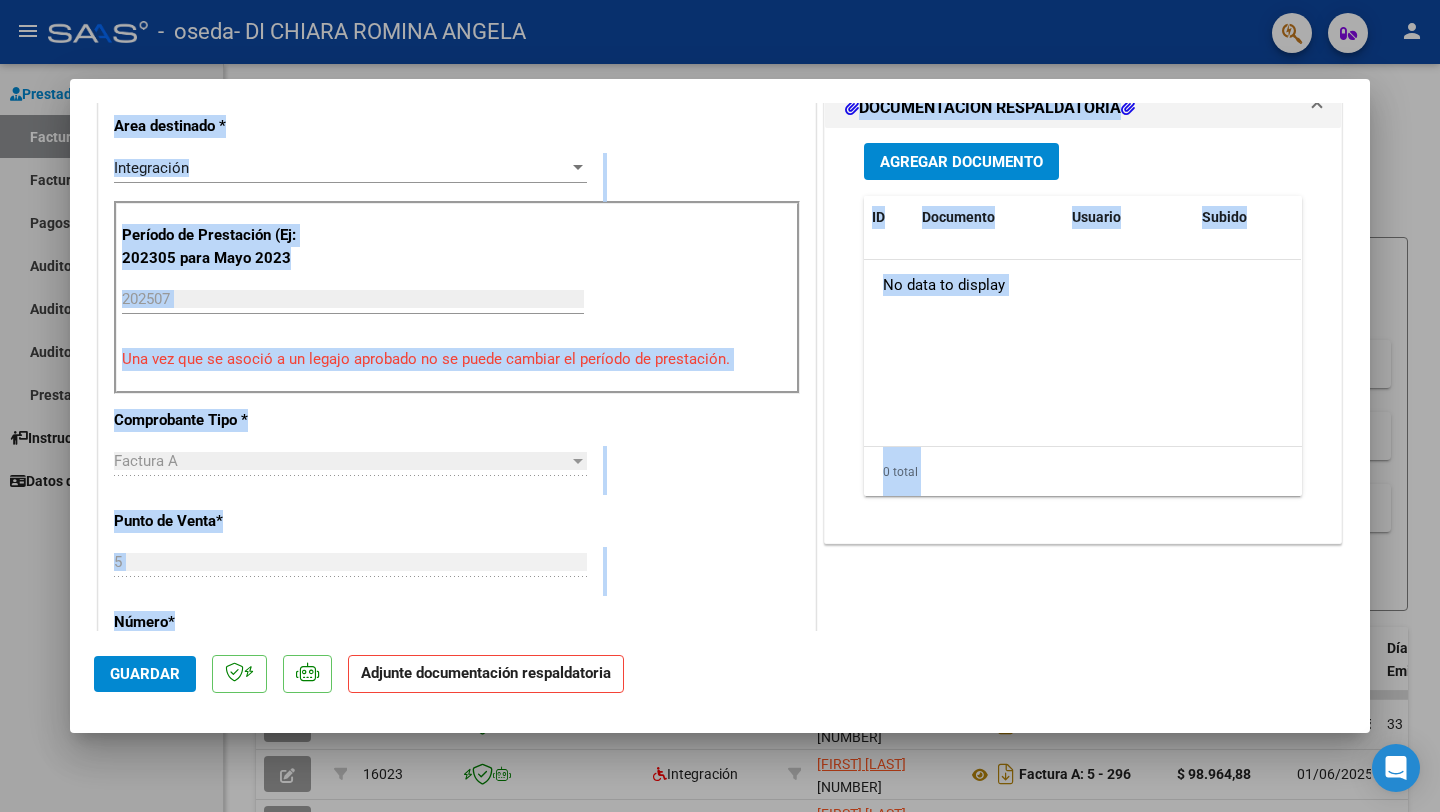 click on "Agregar Documento" at bounding box center (961, 162) 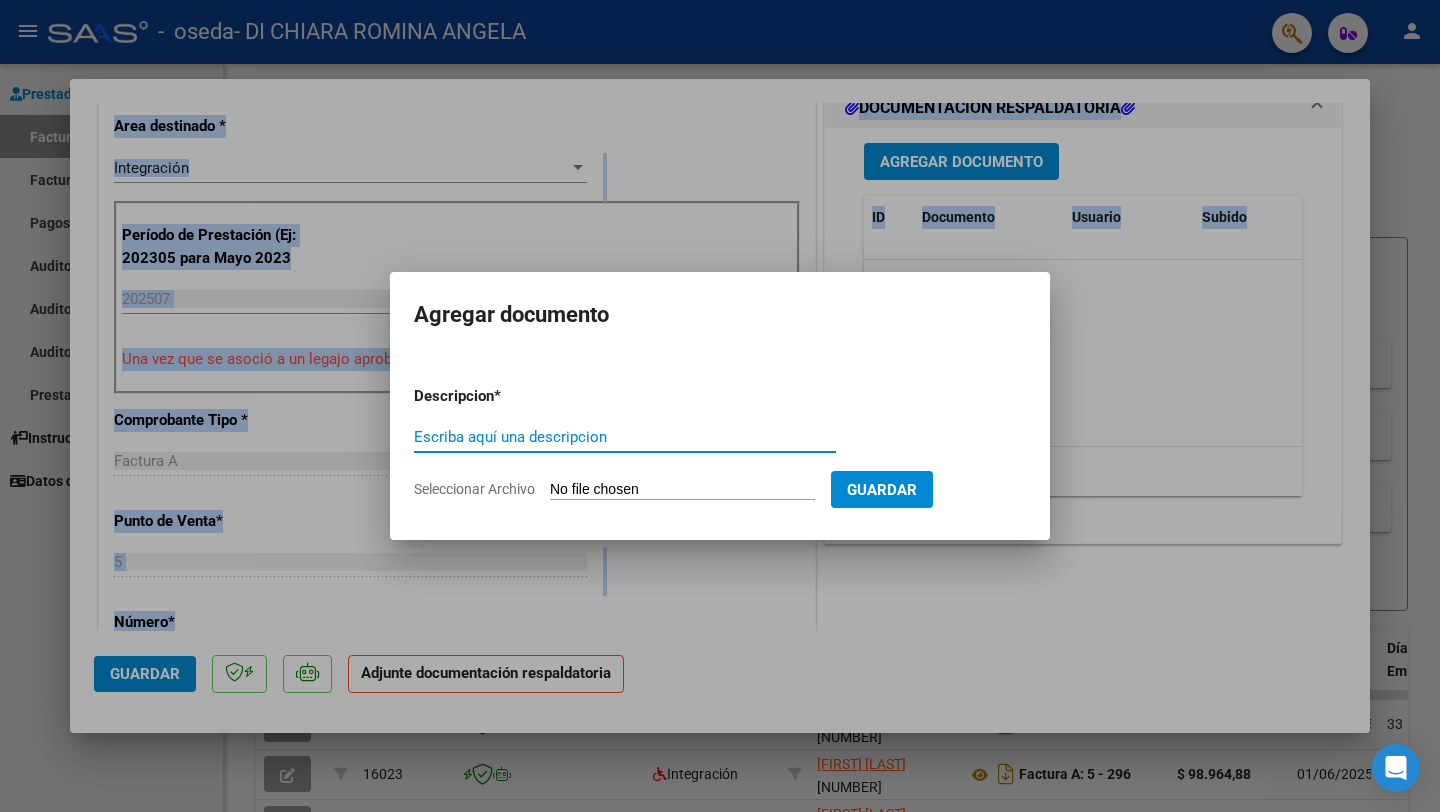 click on "Escriba aquí una descripcion" at bounding box center [625, 437] 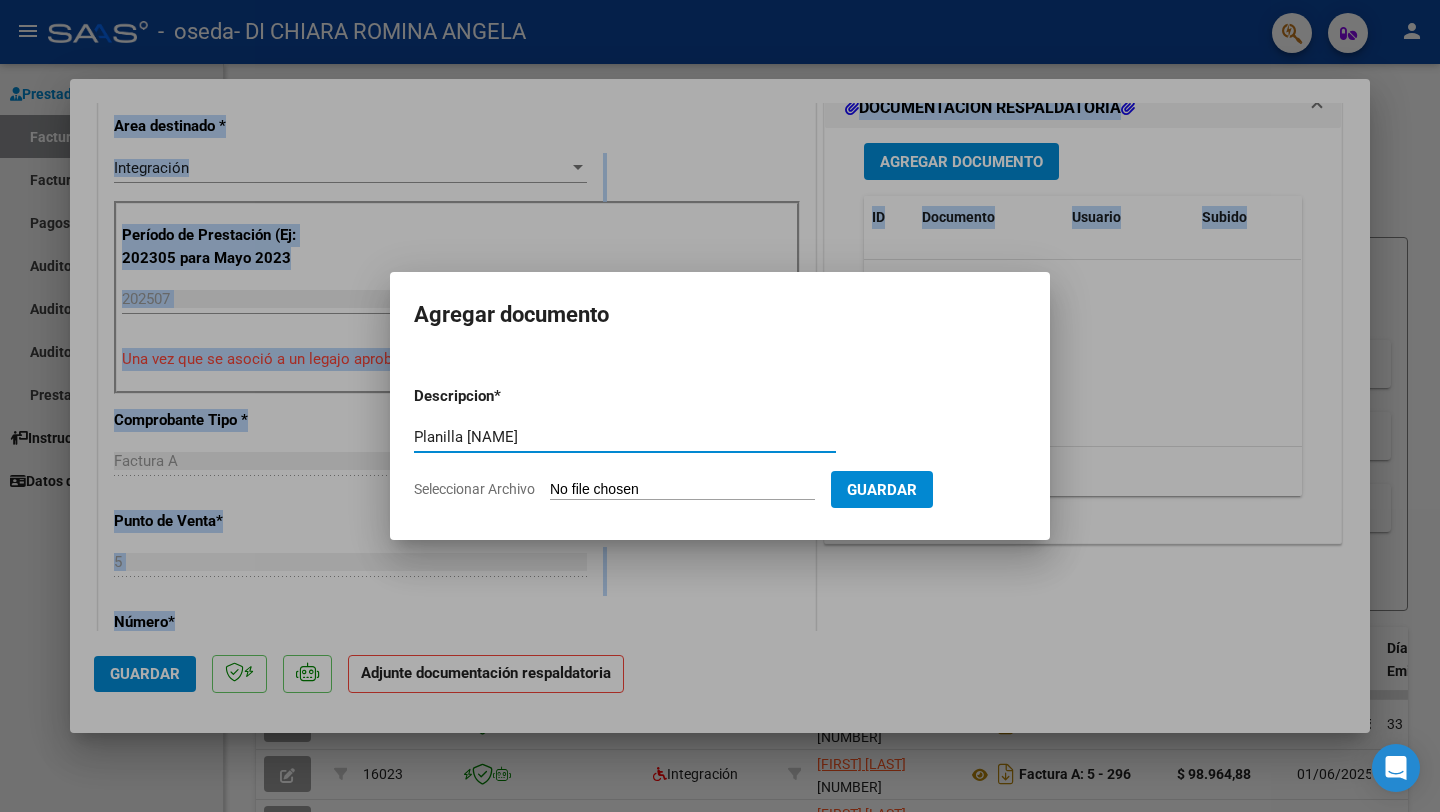 type on "Planilla [NAME]" 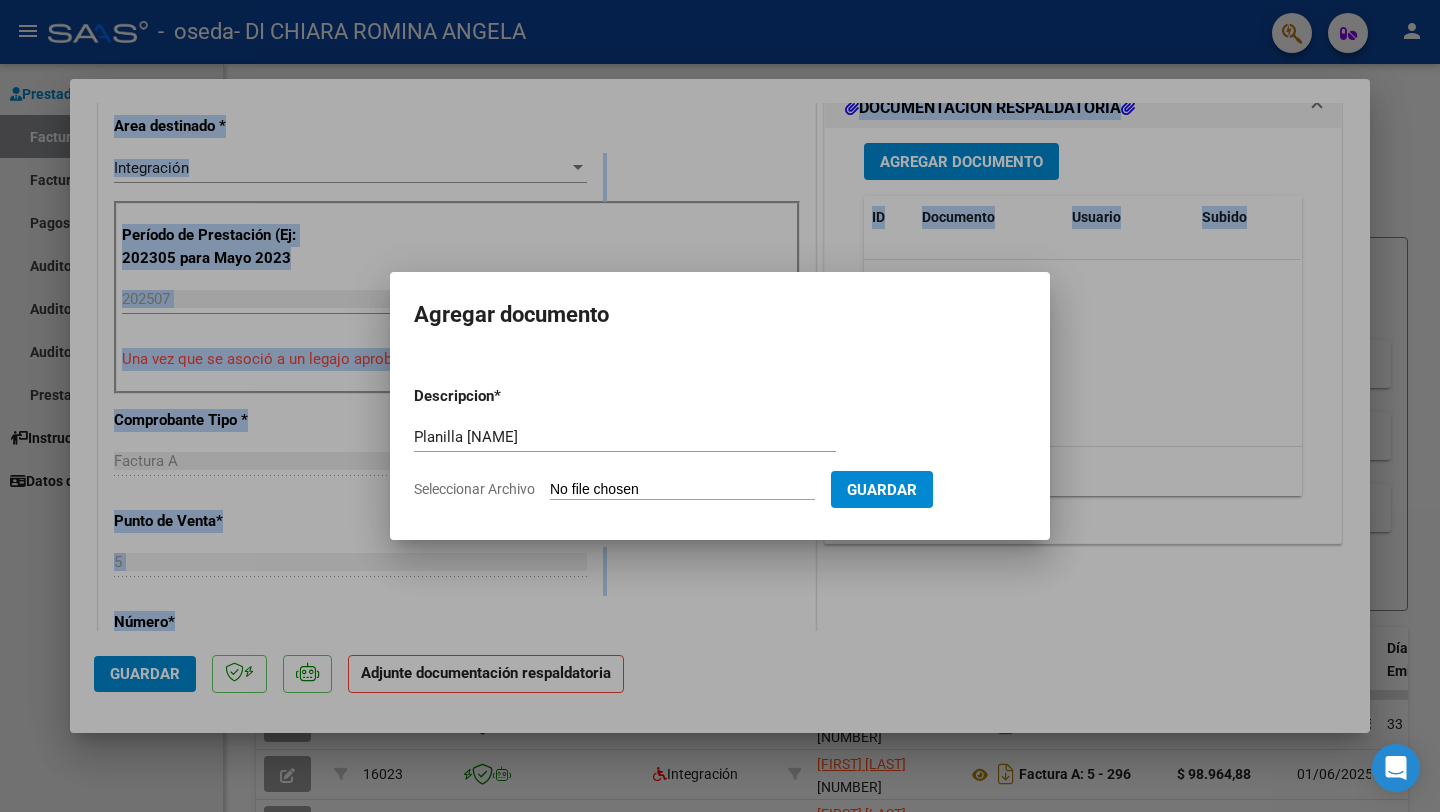 click on "Seleccionar Archivo" at bounding box center [682, 490] 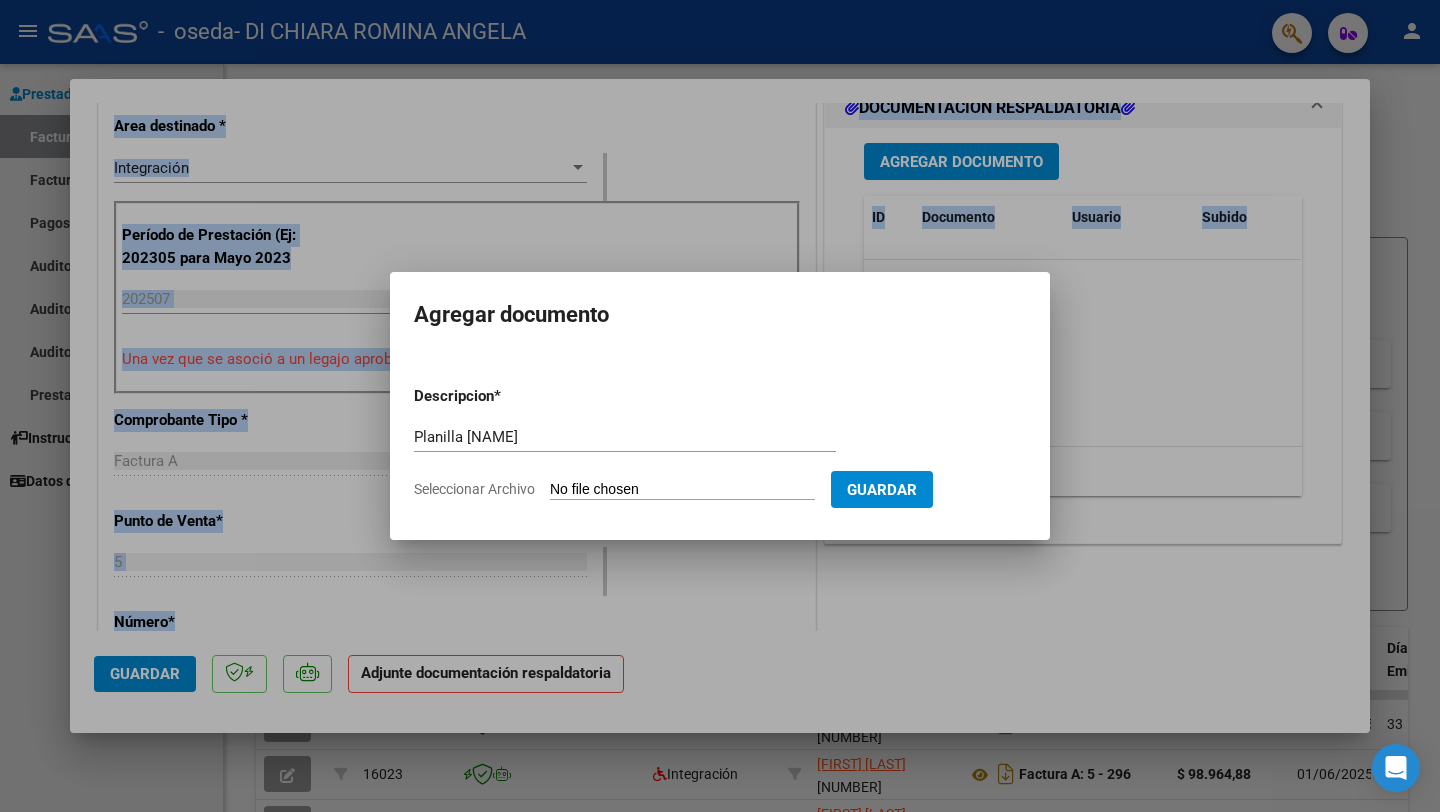 type on "C:\fakepath\[NAME] [MONTH] [YEAR].pdf" 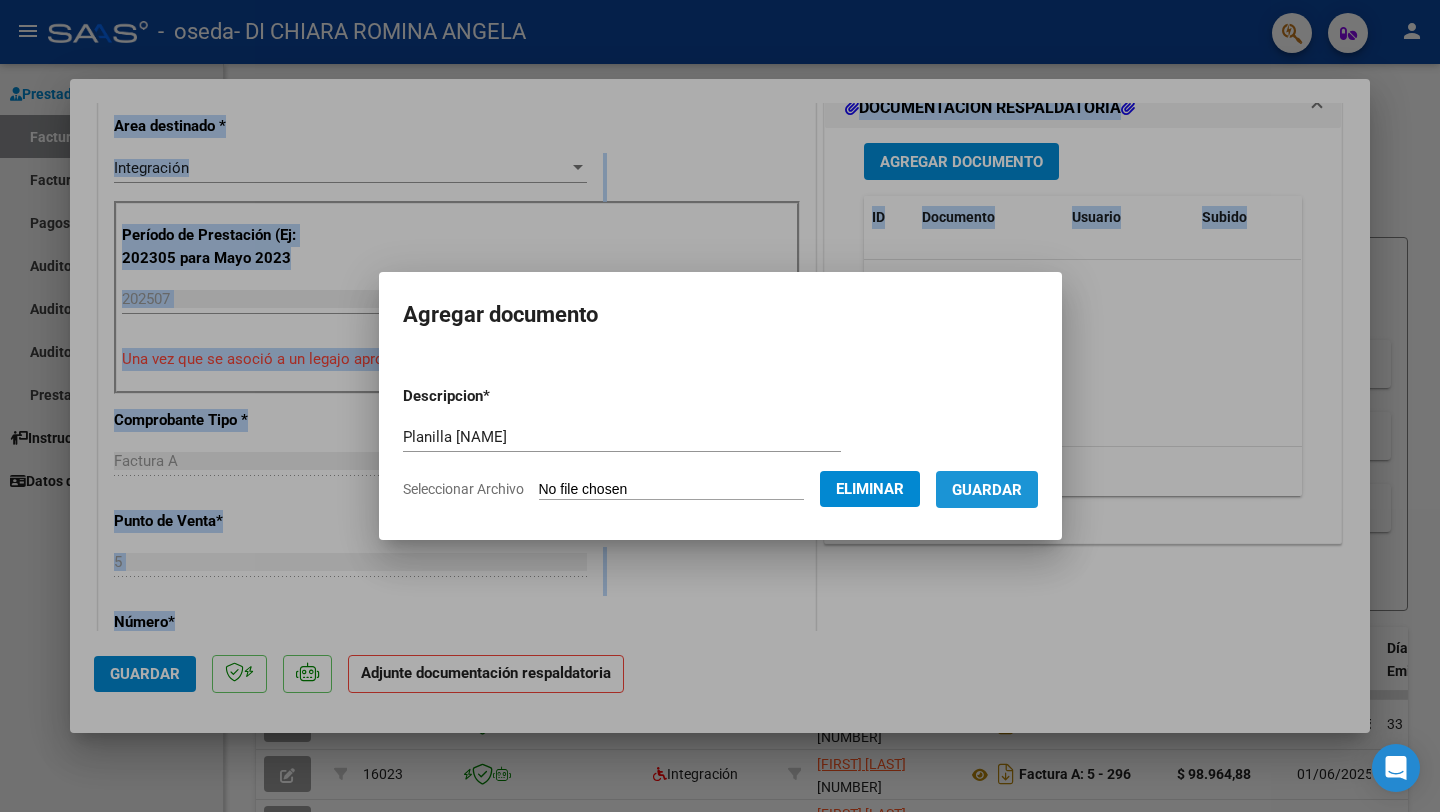 click on "Guardar" at bounding box center [987, 490] 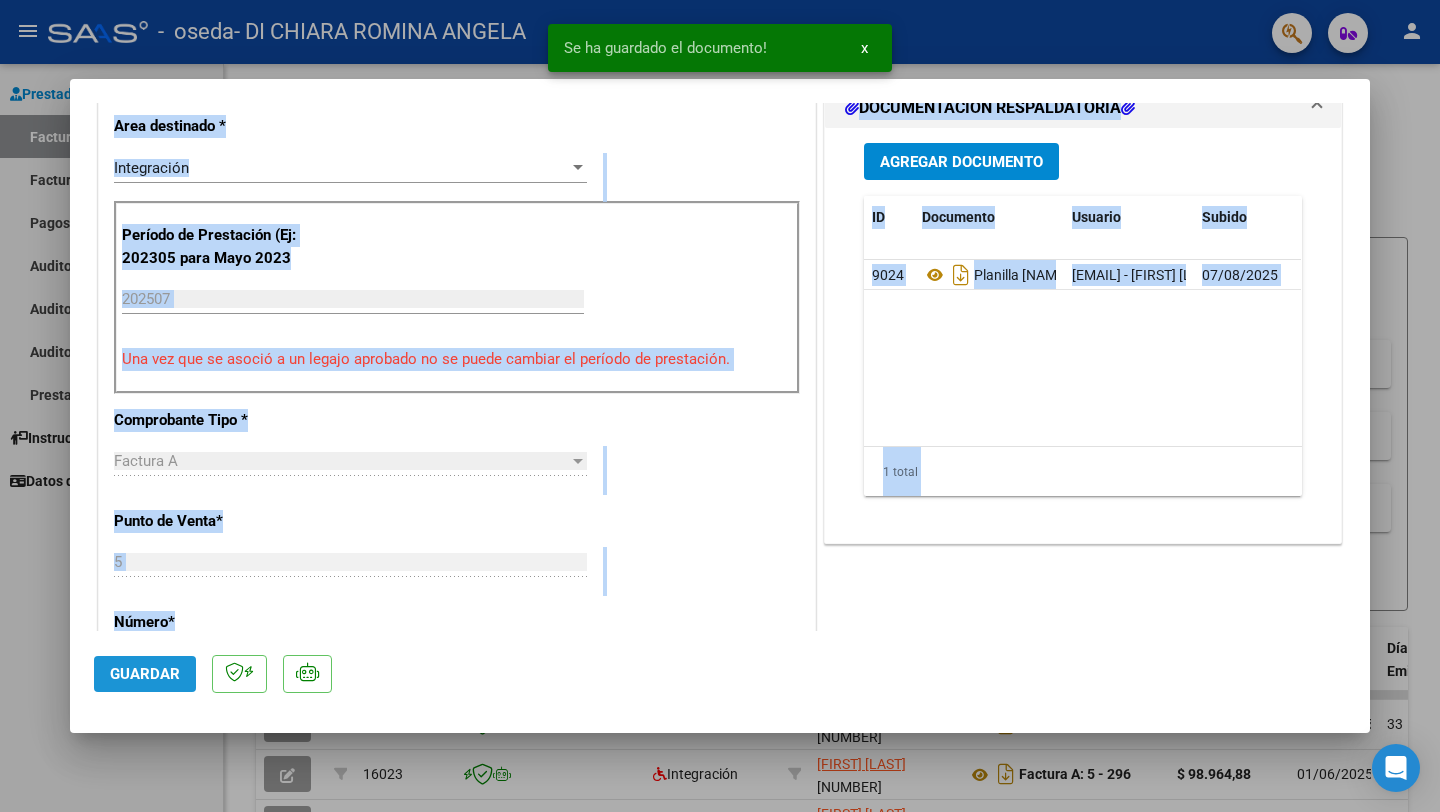 click on "Guardar" 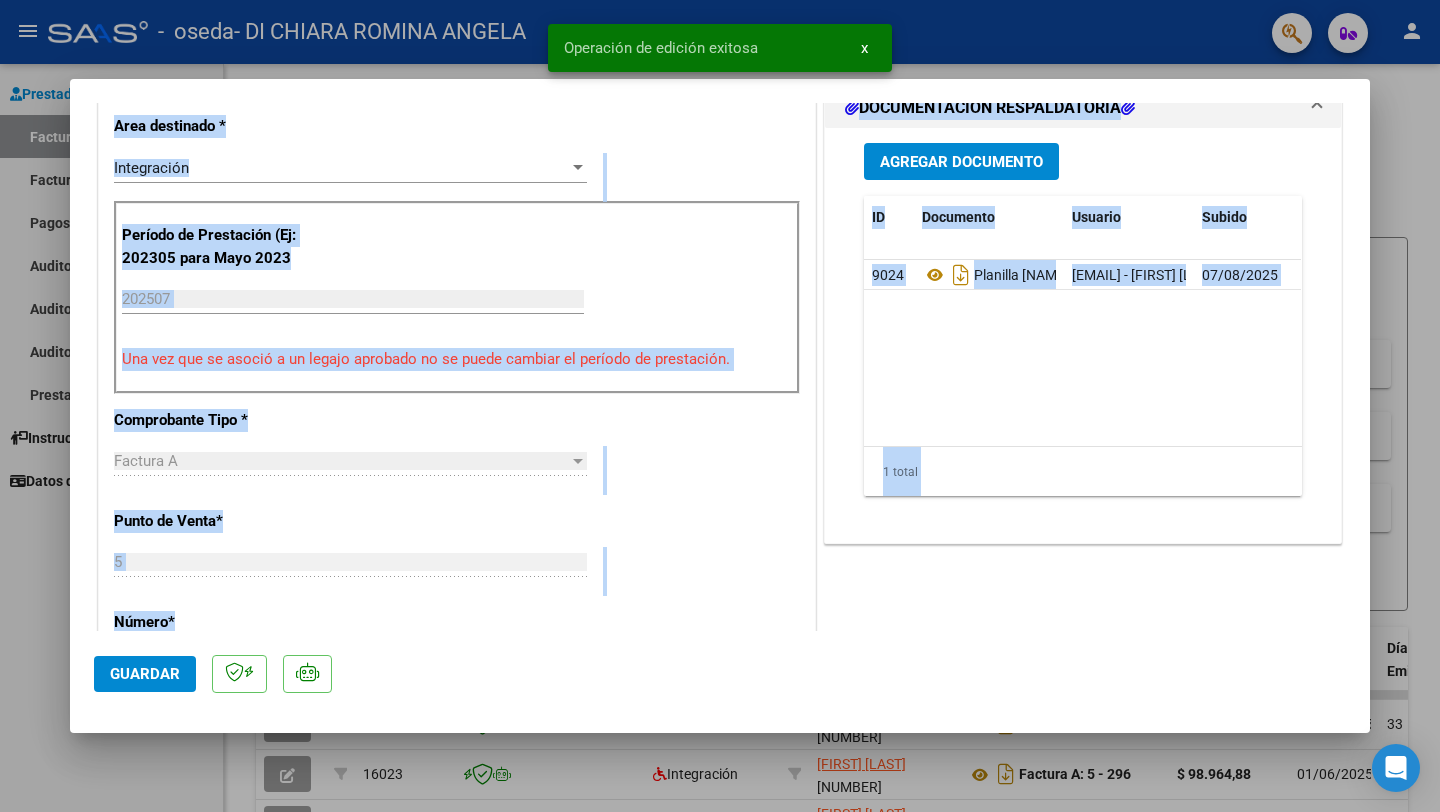 click on "CUIT  *   [SSN] Ingresar CUIT  ANALISIS PRESTADOR  DI CHIARA ROMINA ANGELA  ARCA Padrón  Area destinado * Integración Seleccionar Area Período de Prestación (Ej: 202305 para Mayo 2023    202507 Ingrese el Período de Prestación como indica el ejemplo   Una vez que se asoció a un legajo aprobado no se puede cambiar el período de prestación.   Comprobante Tipo * Factura A Seleccionar Tipo Punto de Venta  *   5 Ingresar el Nro.  Número  *   316 Ingresar el Nro.  Monto  *   $ 111.335,49 Ingresar el monto  Fecha del Cpbt.  *   2025-08-04 Ingresar la fecha  CAE / CAEA (no ingrese CAI)    75313891143553 Ingresar el CAE o CAEA (no ingrese CAI)  Fecha de Vencimiento    2025-08-14 Ingresar la fecha  Ref. Externa    Ingresar la ref.  N° Liquidación    Ingresar el N° Liquidación" at bounding box center [457, 642] 